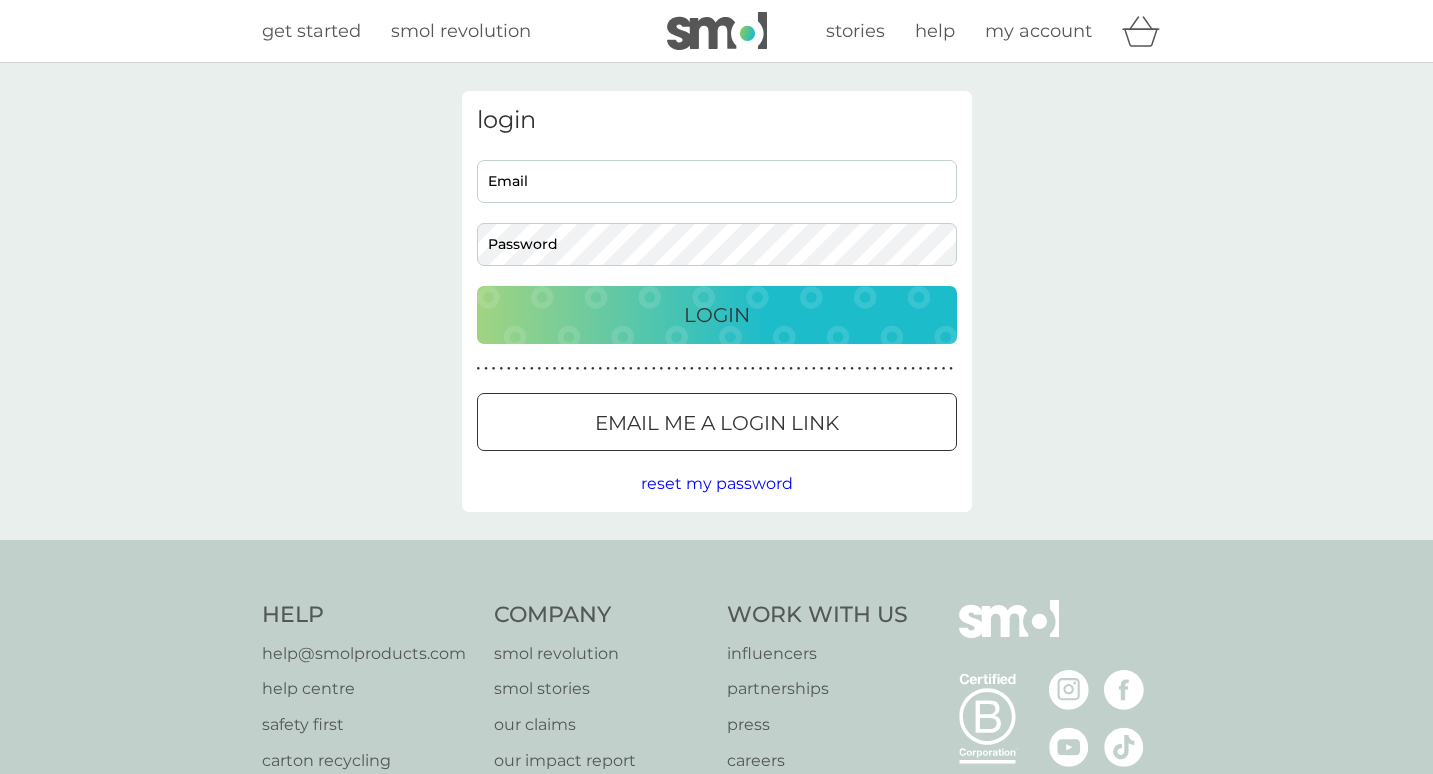 scroll, scrollTop: 0, scrollLeft: 0, axis: both 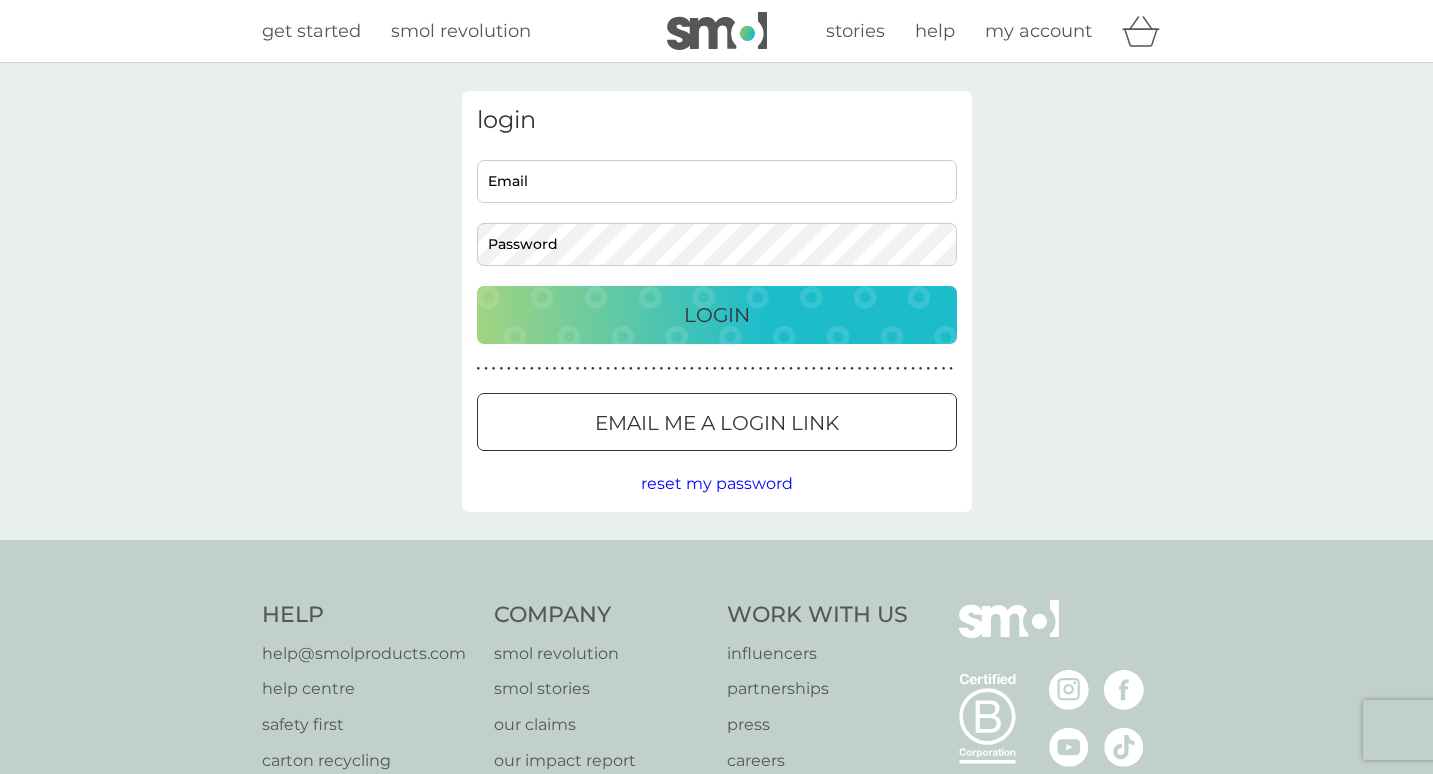 click on "Email" at bounding box center (717, 181) 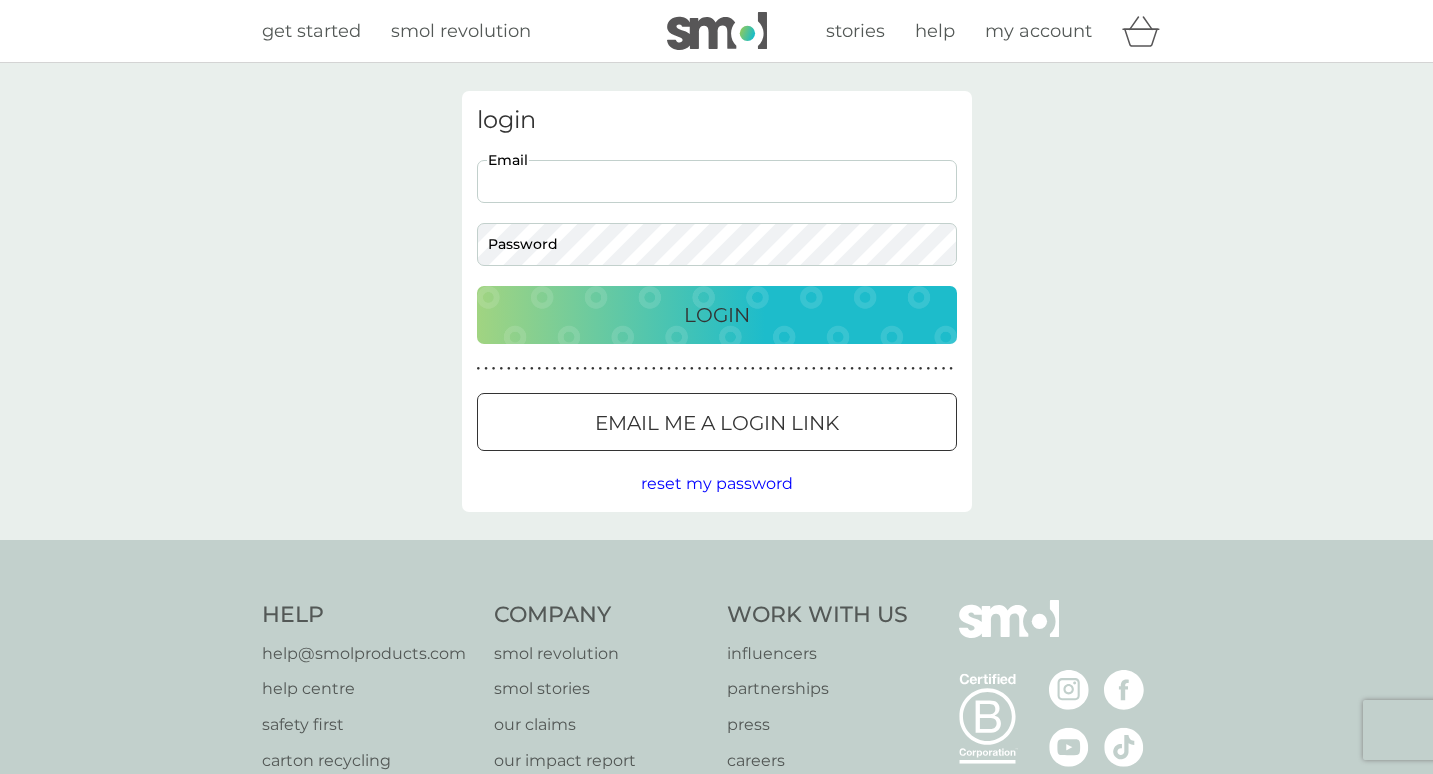 type on "[EMAIL]" 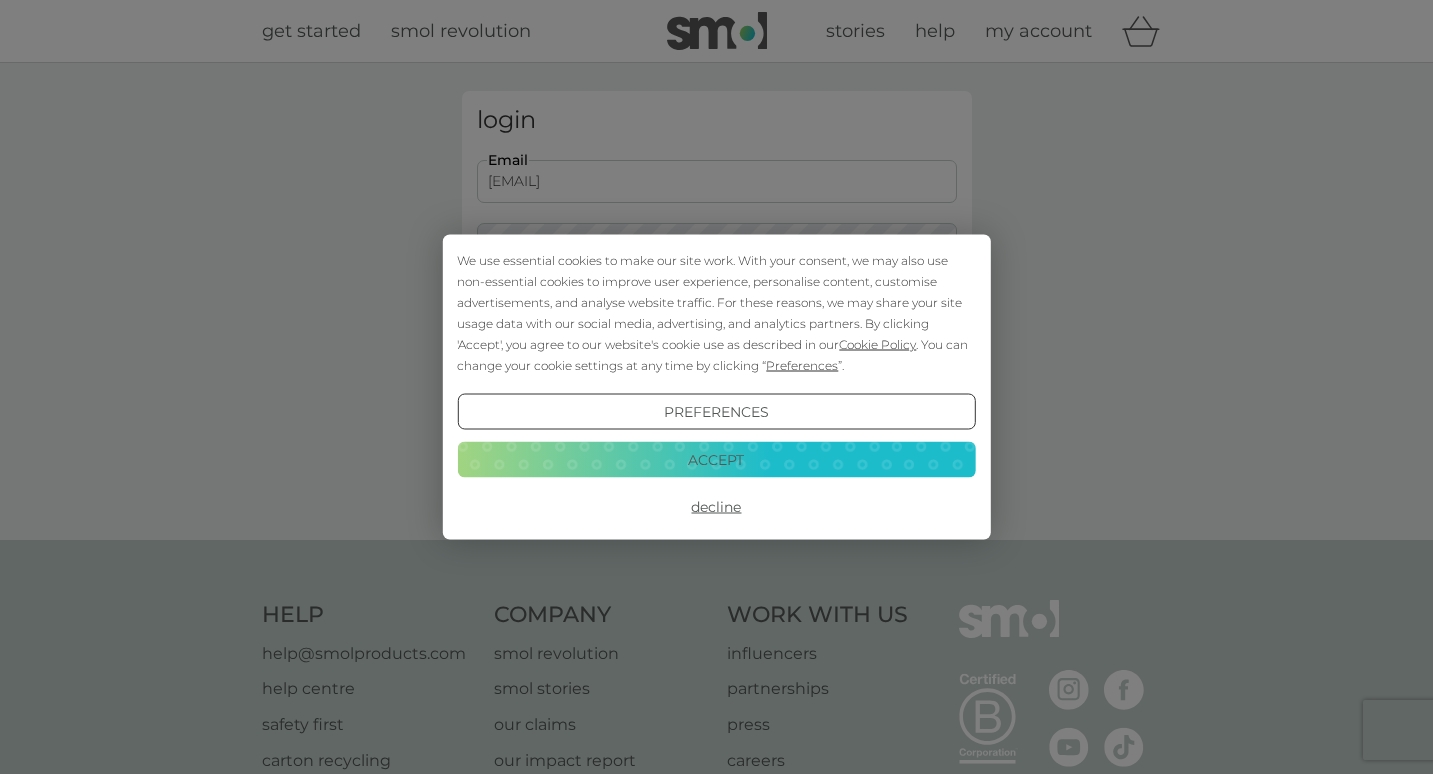 click on "We use essential cookies to make our site work. With your consent, we may also use non-essential cookies to improve user experience, personalise content, customise advertisements, and analyse website traffic. For these reasons, we may share your site usage data with our social media, advertising, and analytics partners. By clicking 'Accept', you agree to our website's cookie use as described in our  Cookie Policy . You can change your cookie settings at any time by clicking “ Preferences ”. Preferences Decline Accept" at bounding box center [716, 387] 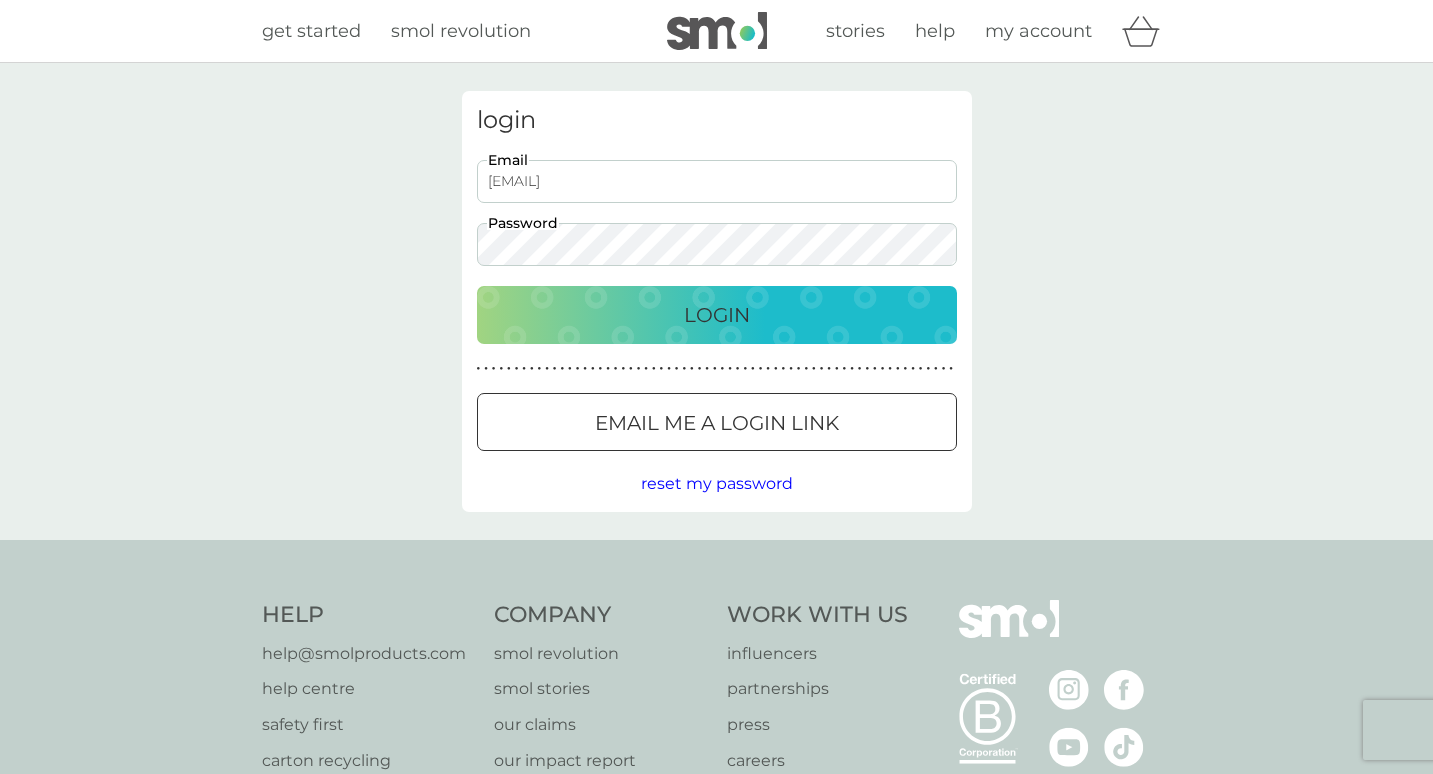 click on "Login" at bounding box center (717, 315) 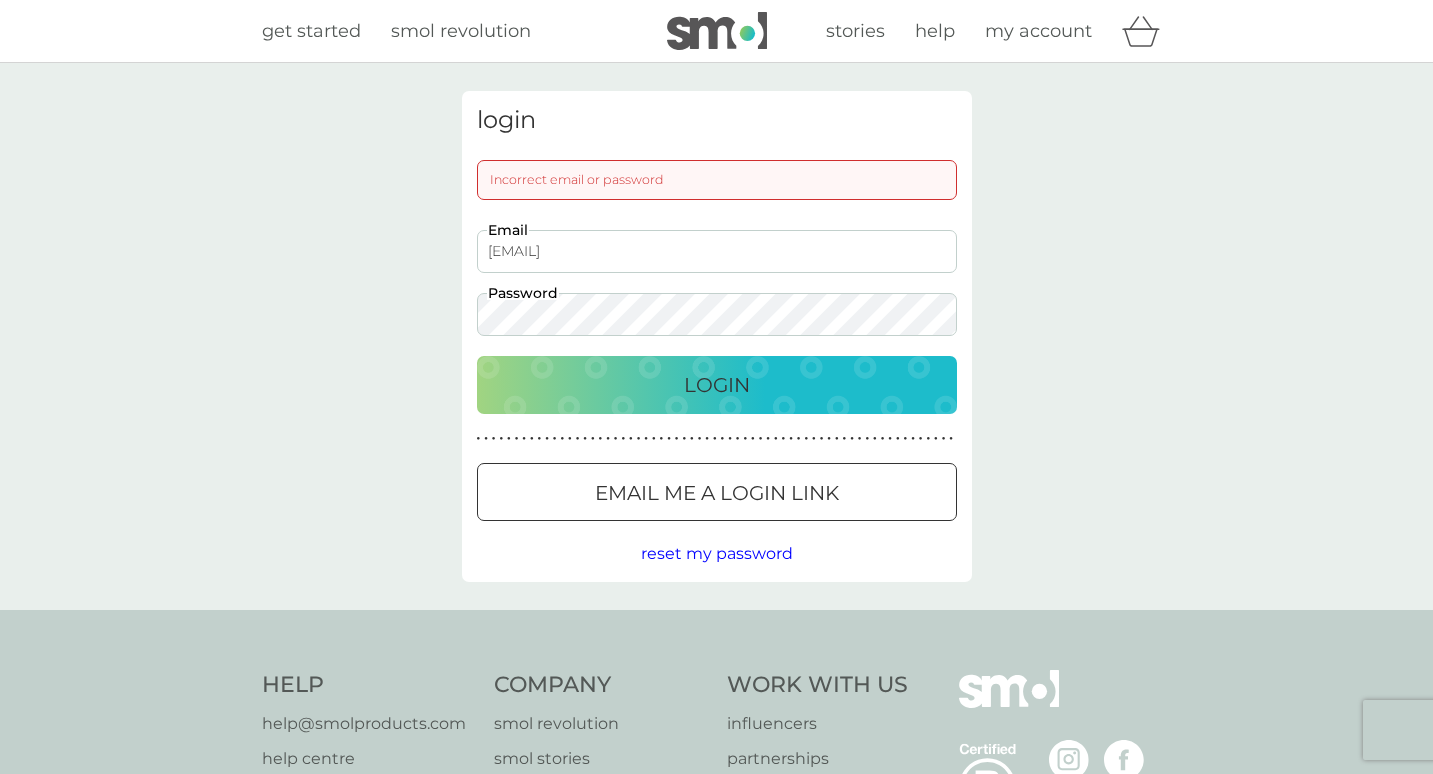 click on "Login" at bounding box center (717, 385) 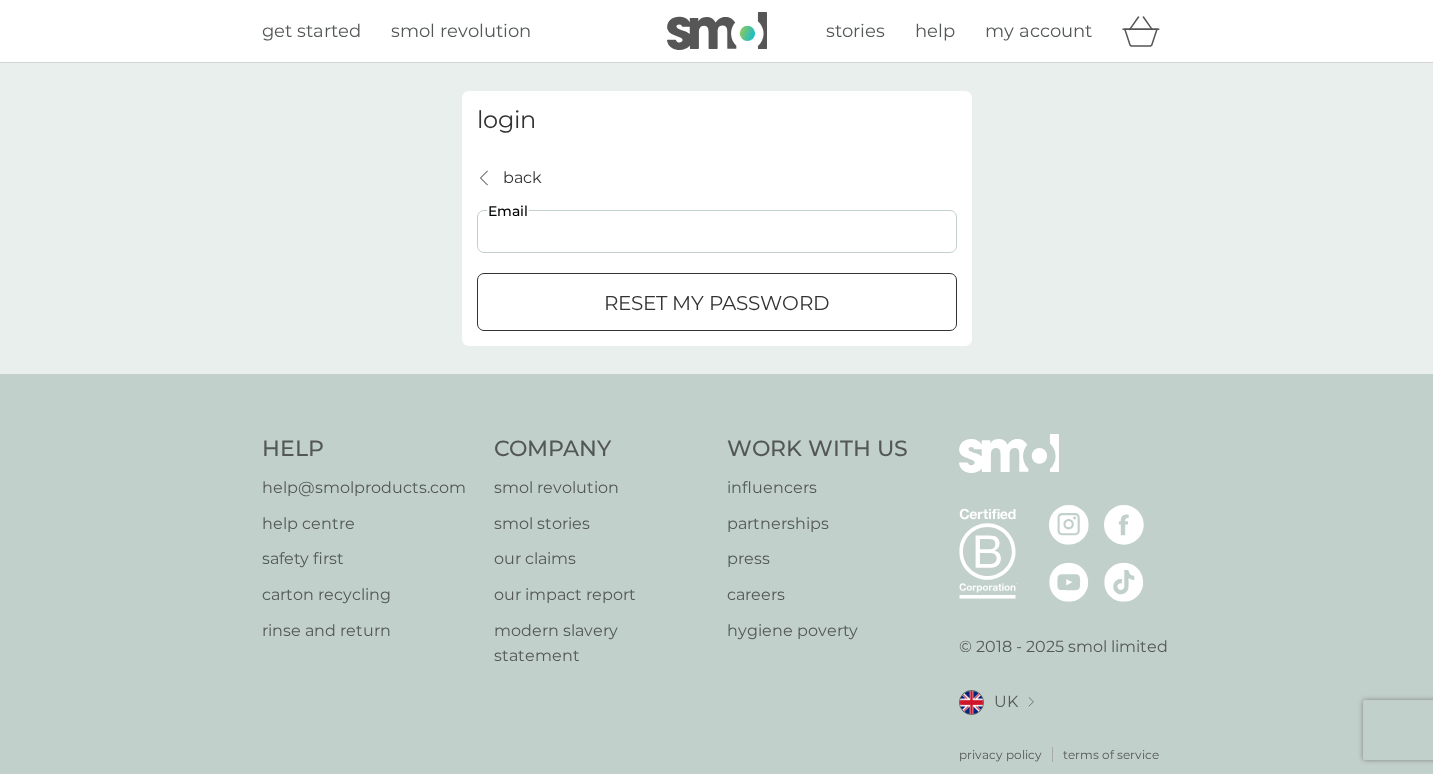 click on "Email" at bounding box center [717, 231] 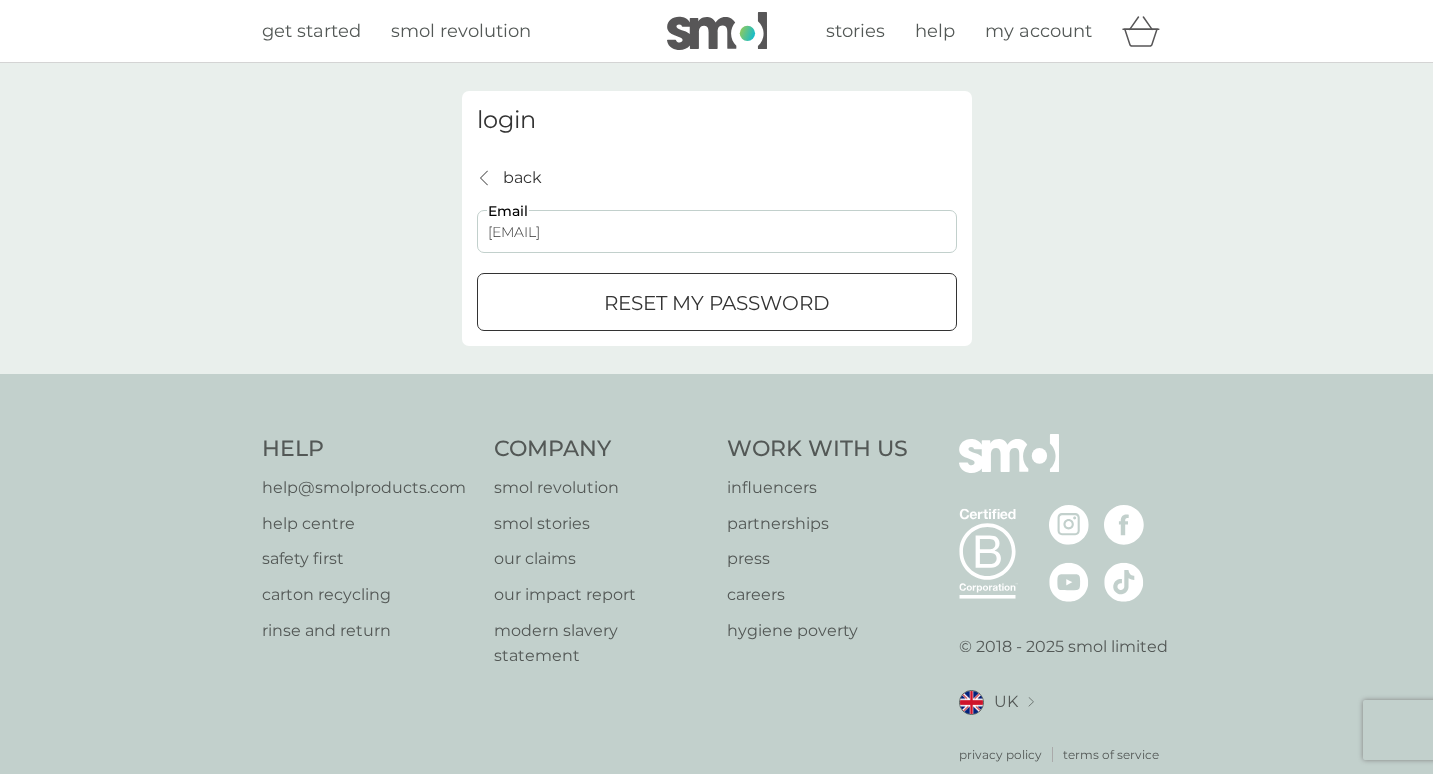 click on "reset my password" at bounding box center (717, 303) 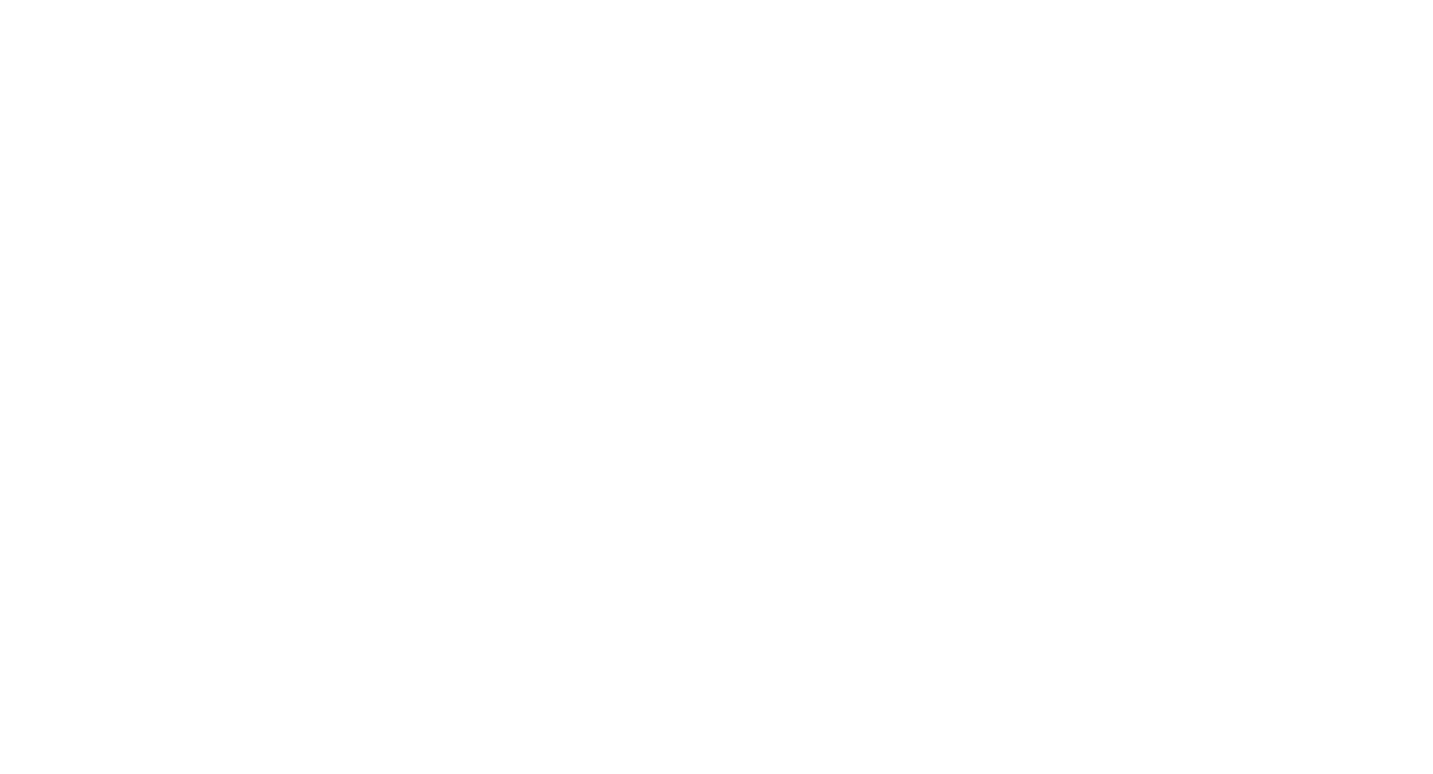 scroll, scrollTop: 0, scrollLeft: 0, axis: both 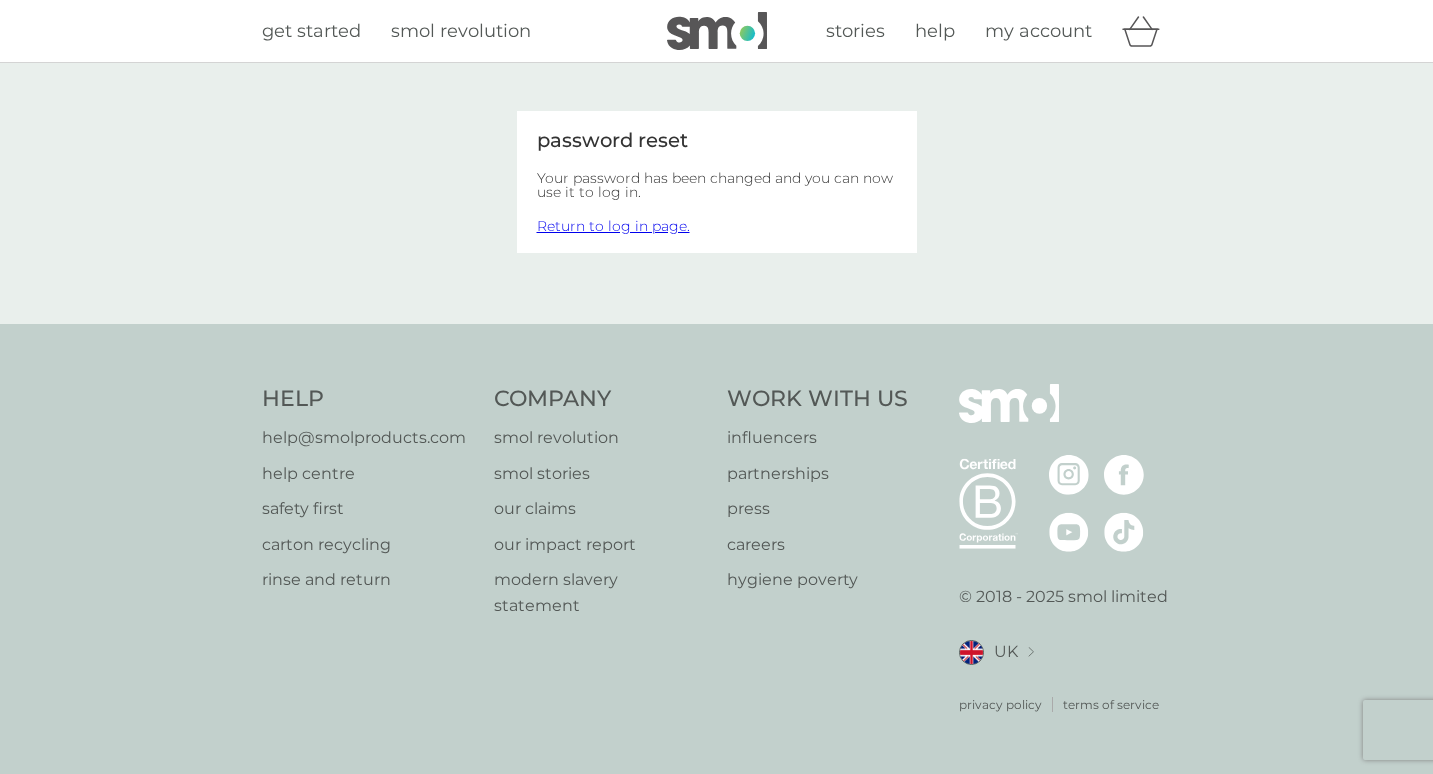 click on "Return to log in page." at bounding box center (613, 226) 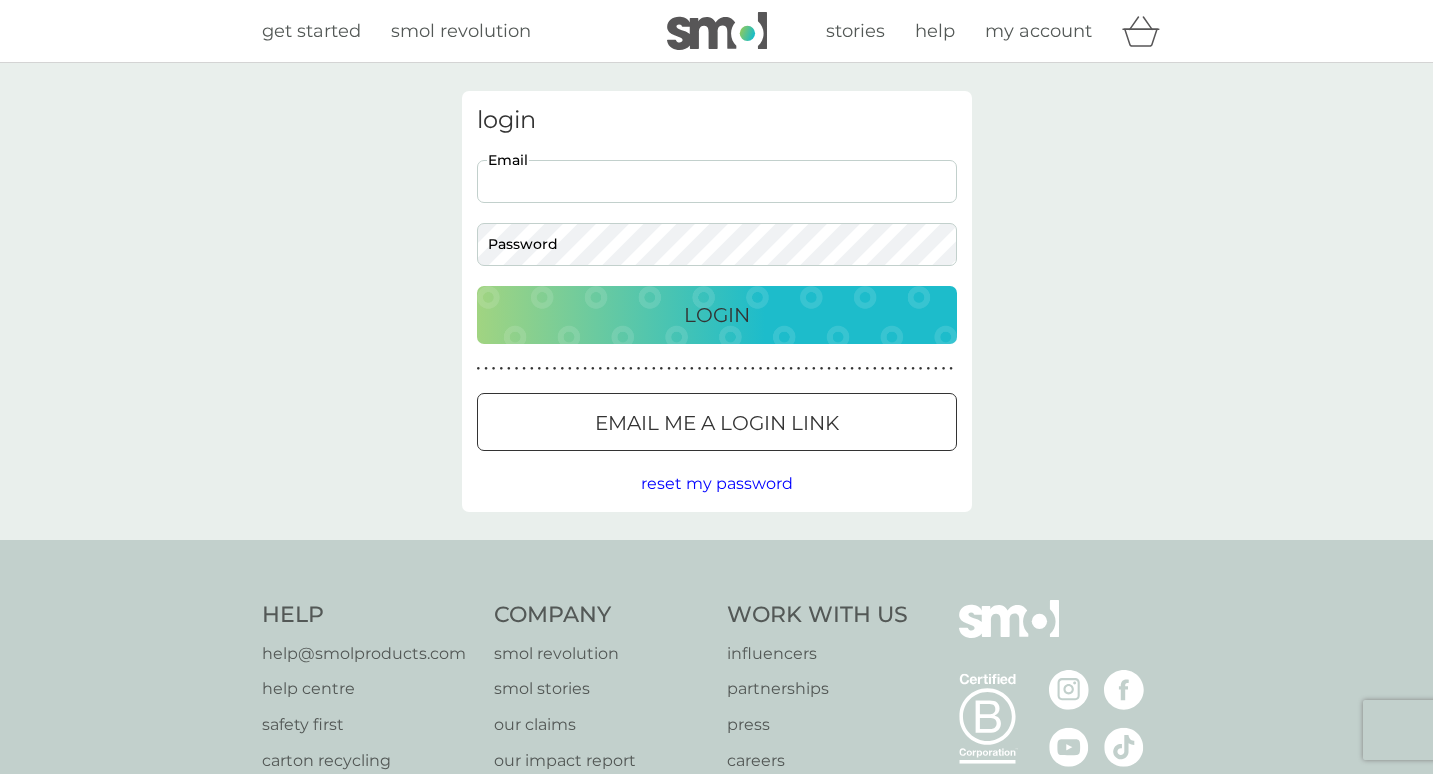 click on "Email" at bounding box center [717, 181] 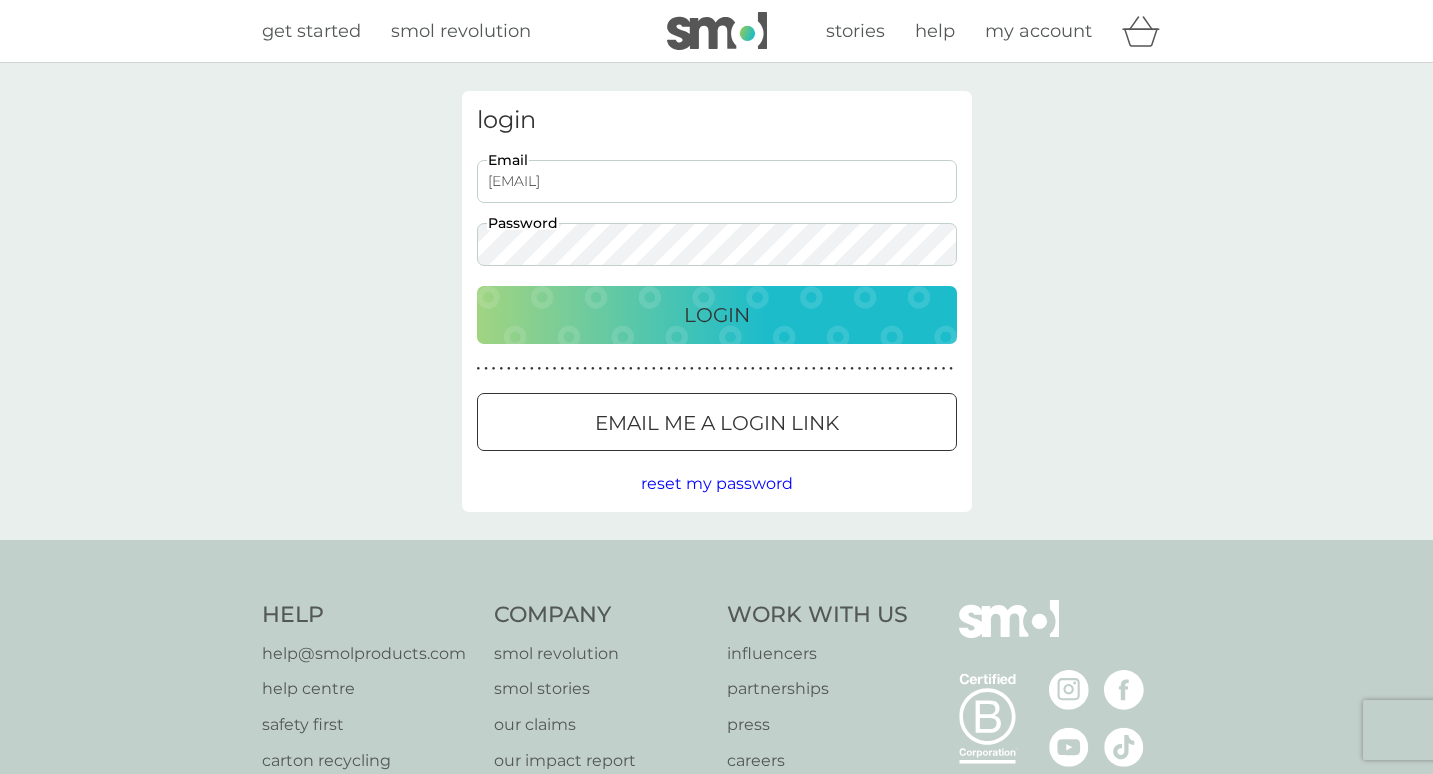 click on "Login" at bounding box center [717, 315] 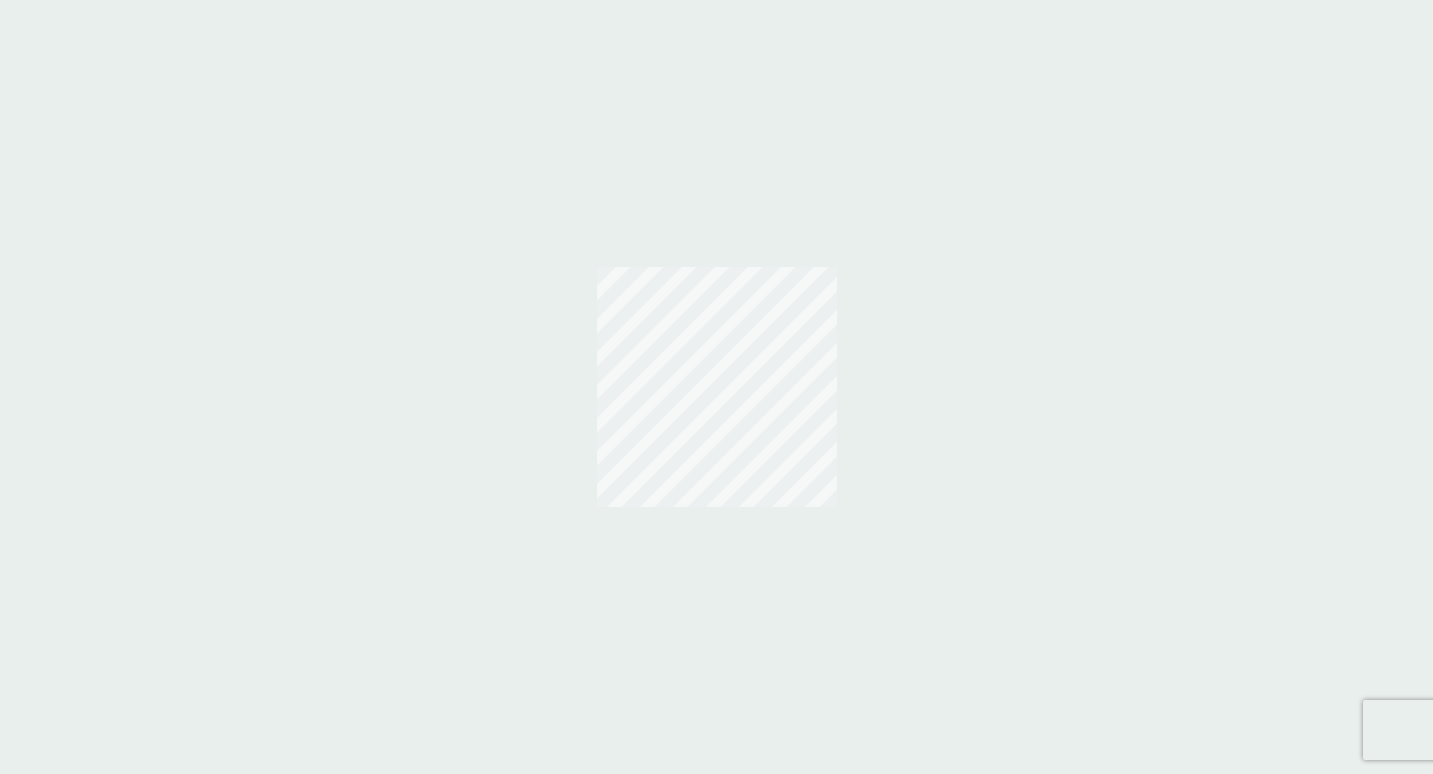 scroll, scrollTop: 0, scrollLeft: 0, axis: both 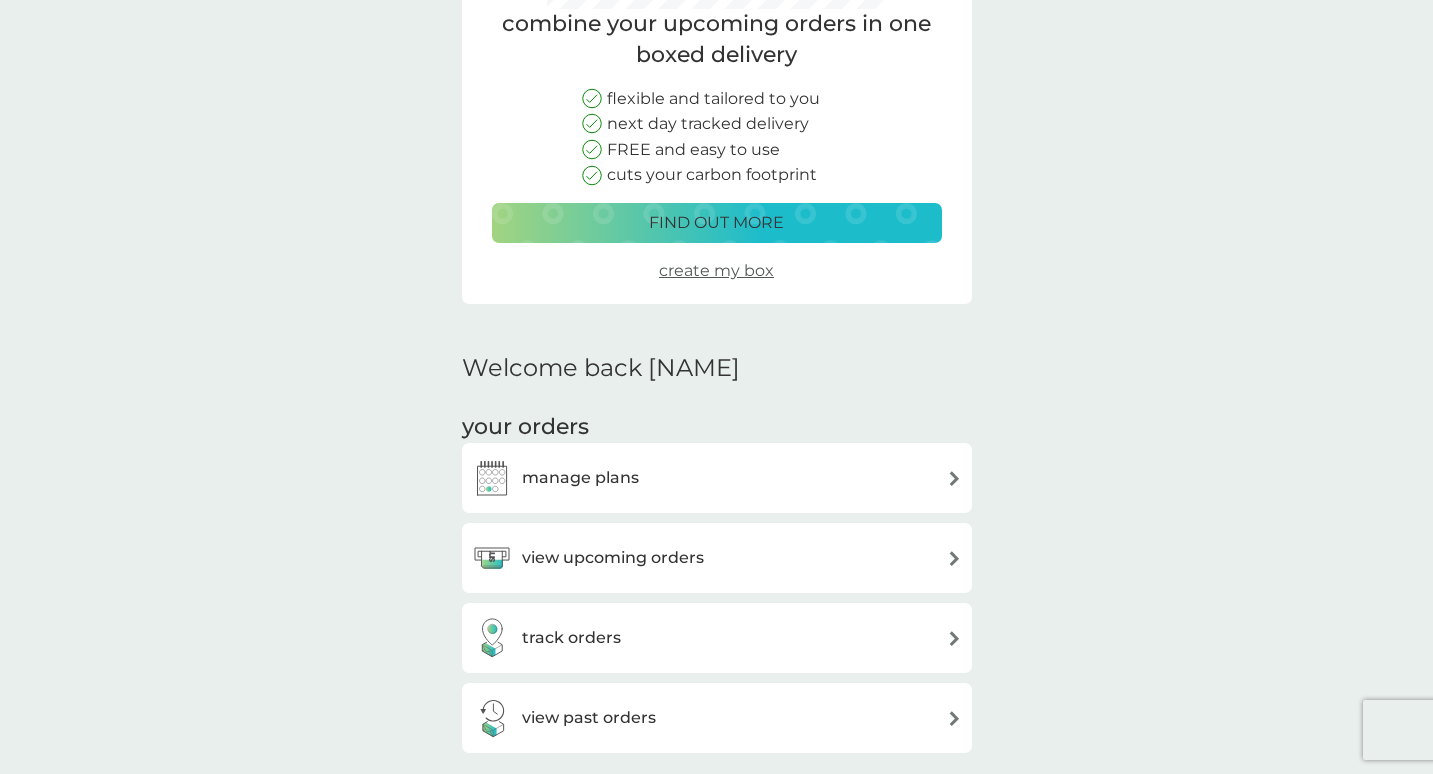 click on "manage plans" at bounding box center [717, 478] 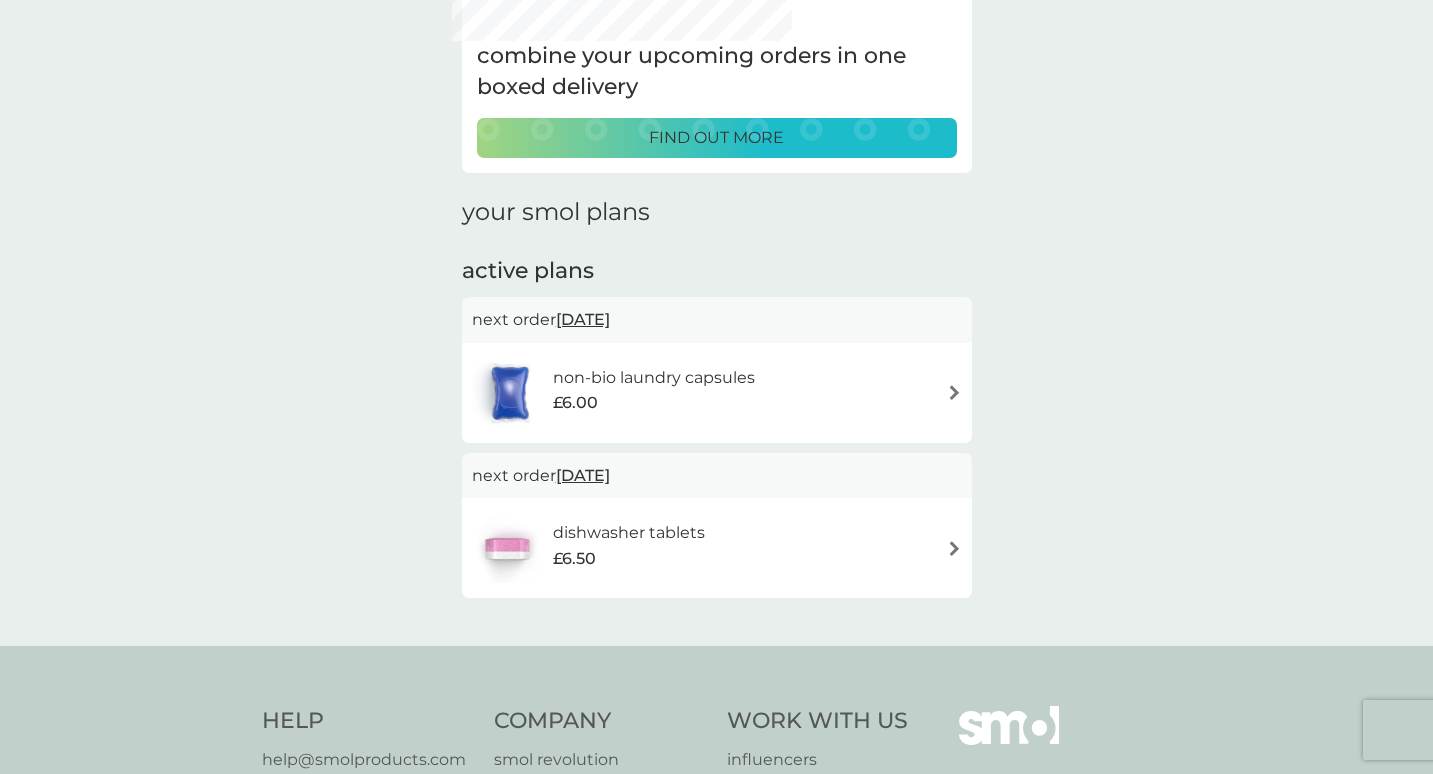 scroll, scrollTop: 128, scrollLeft: 0, axis: vertical 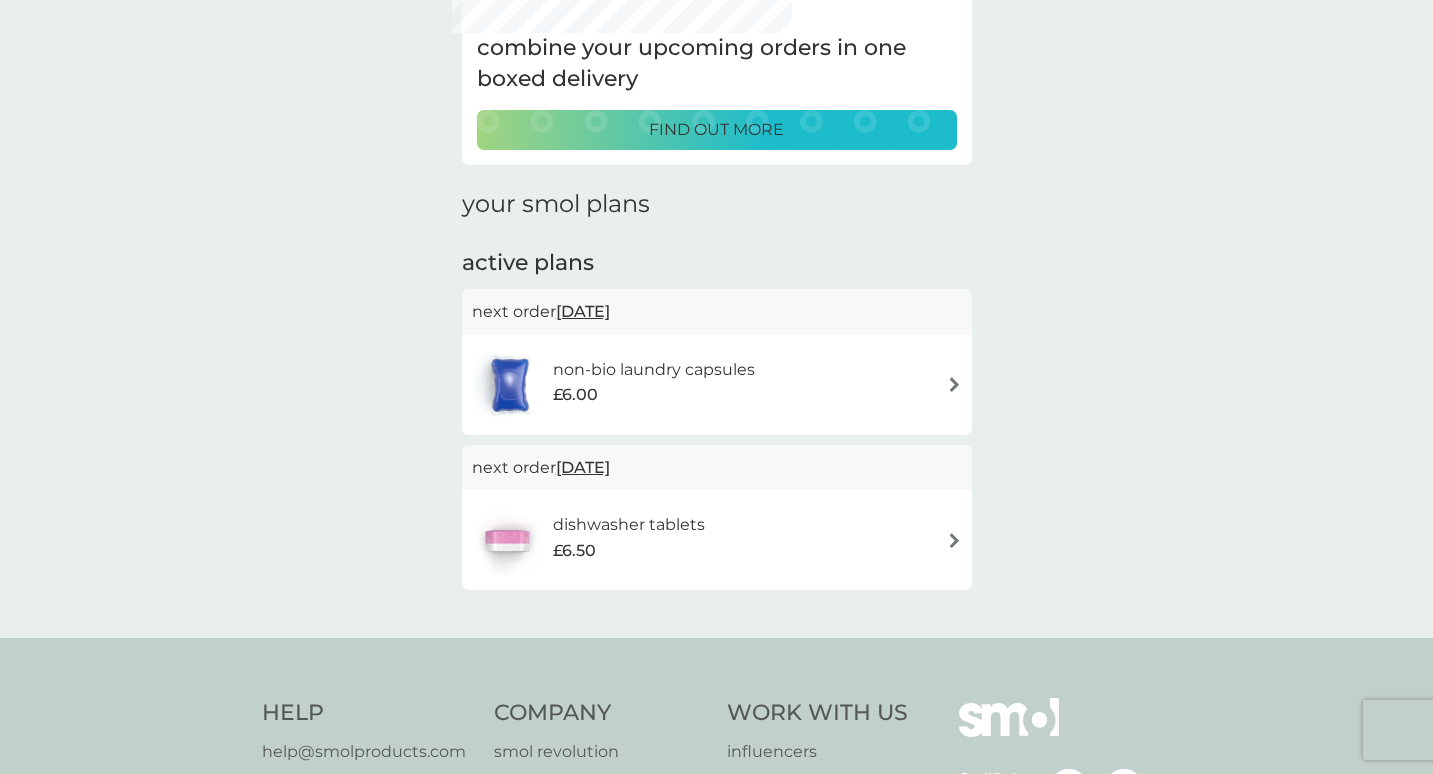 click on "non-bio laundry capsules" at bounding box center (654, 370) 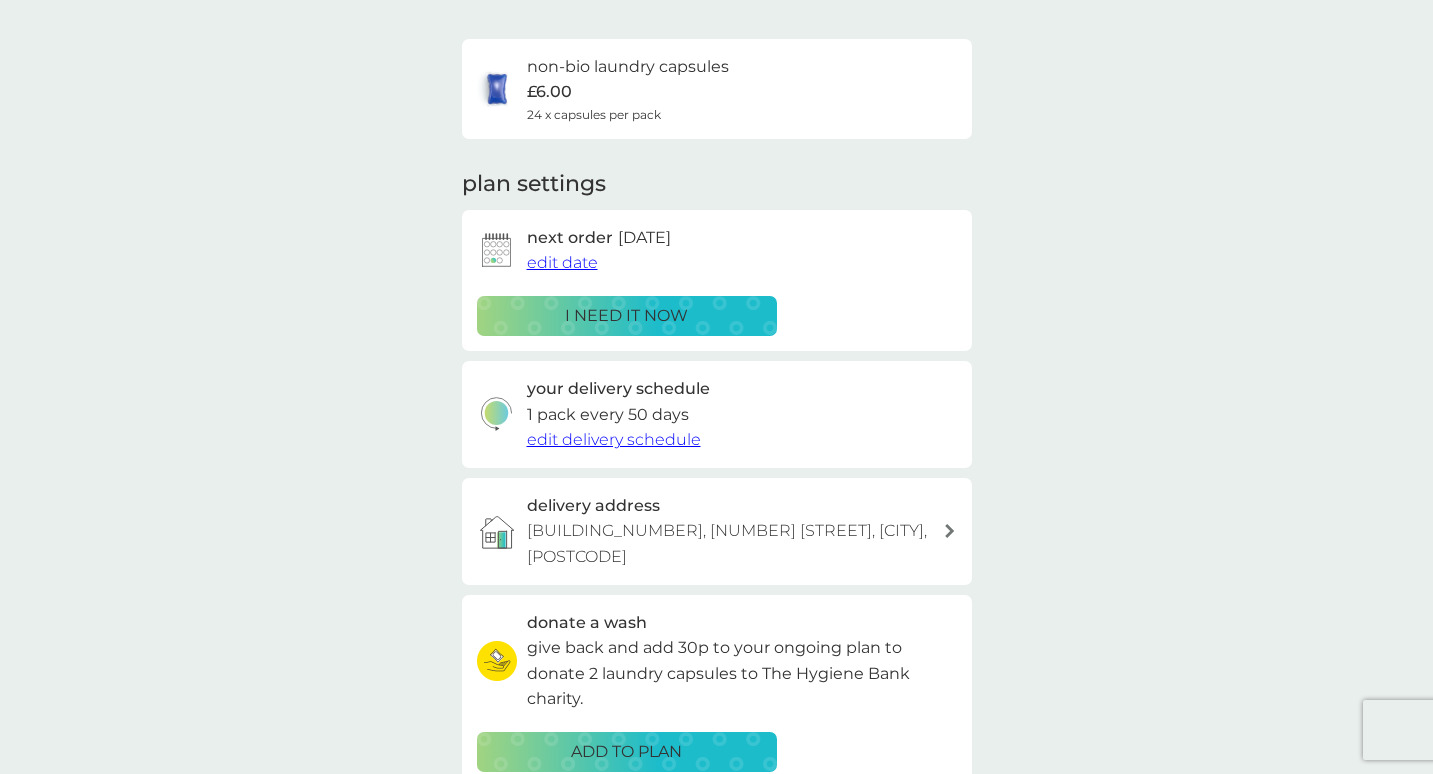 scroll, scrollTop: 0, scrollLeft: 0, axis: both 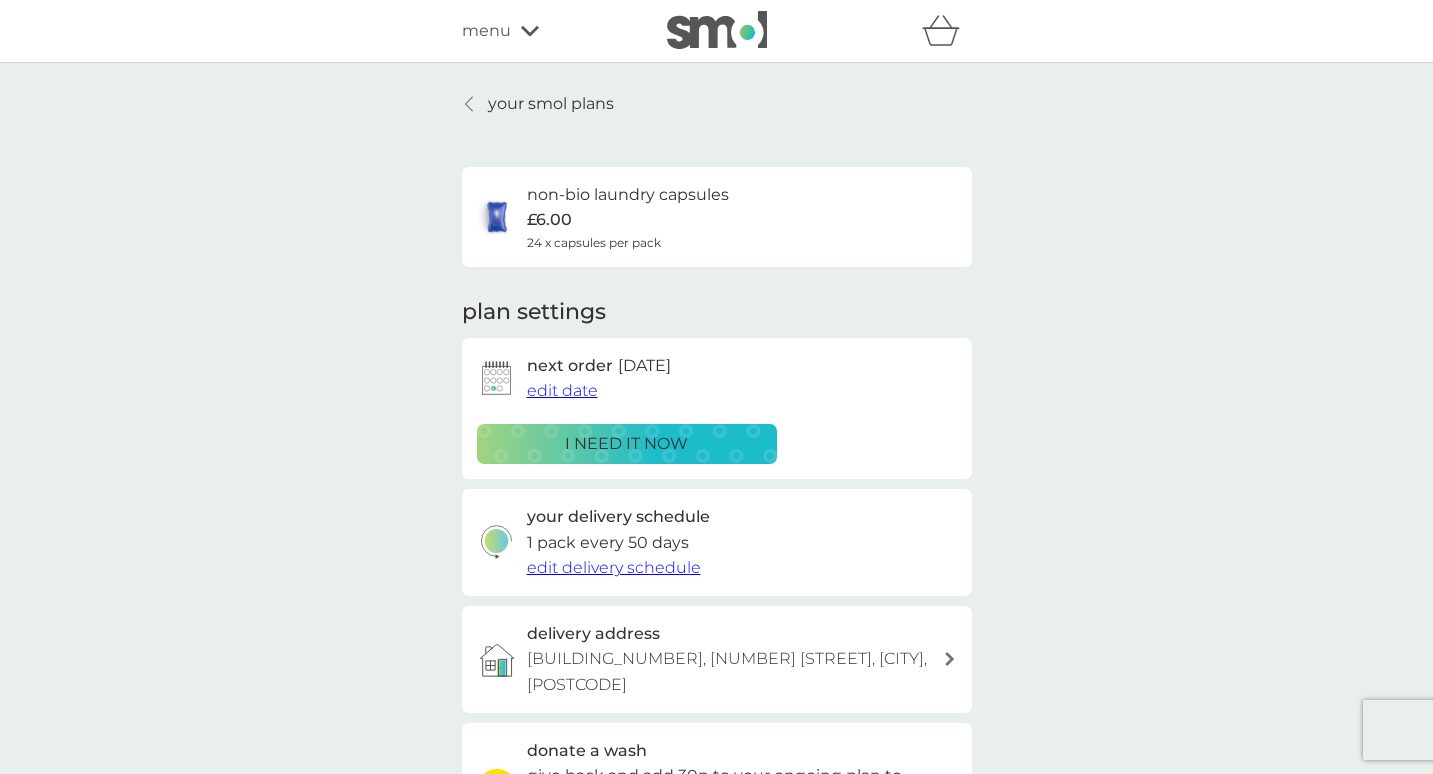 click on "edit date" at bounding box center (562, 390) 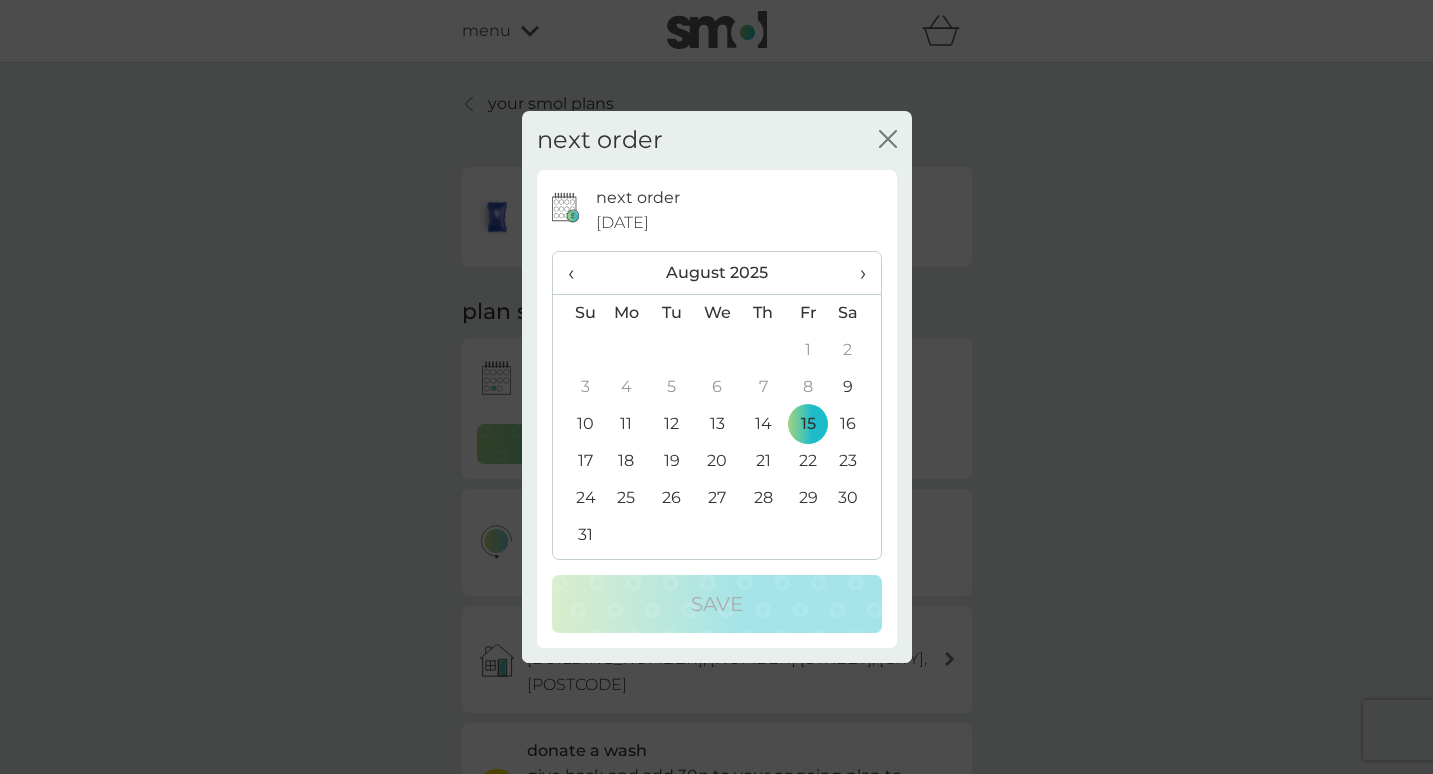 click on "›" at bounding box center [855, 273] 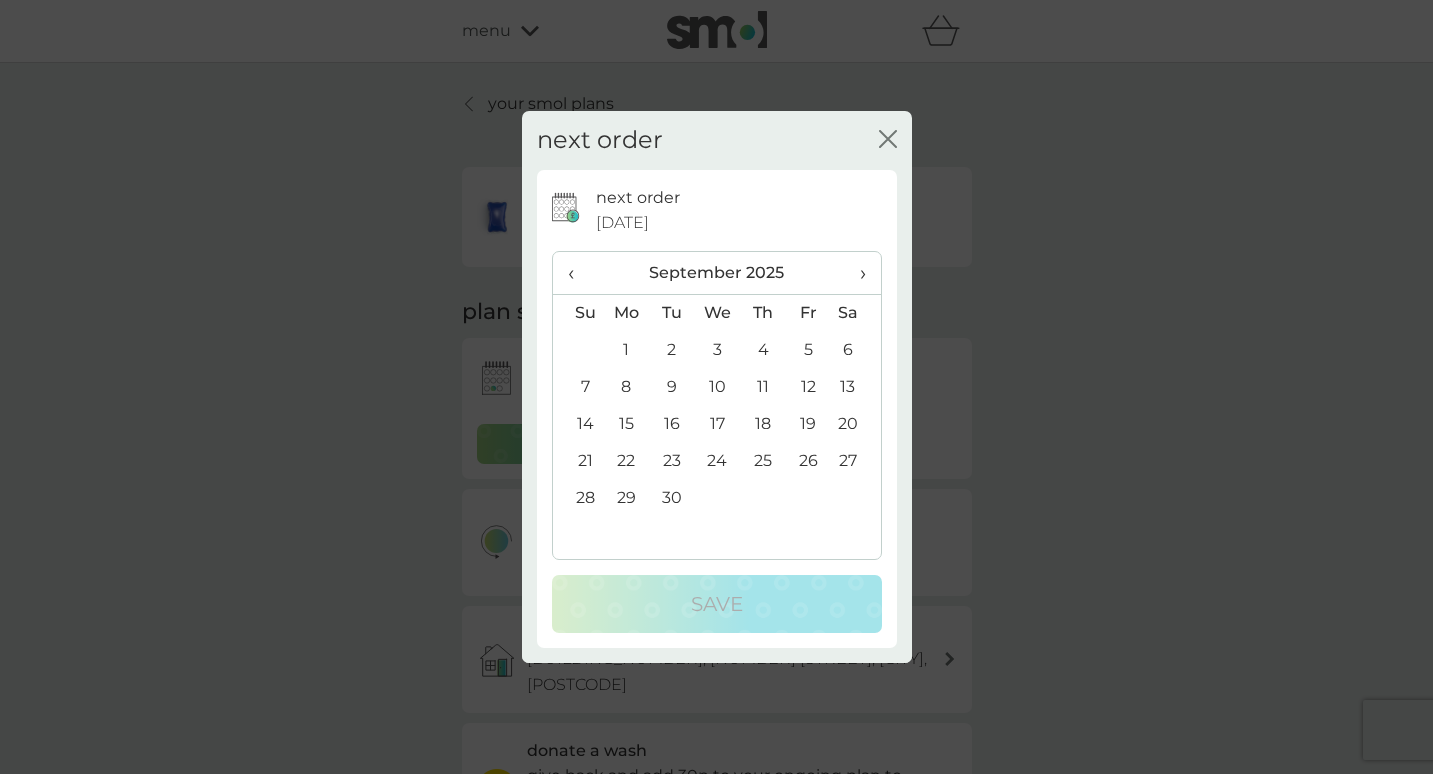click on "25" at bounding box center [762, 461] 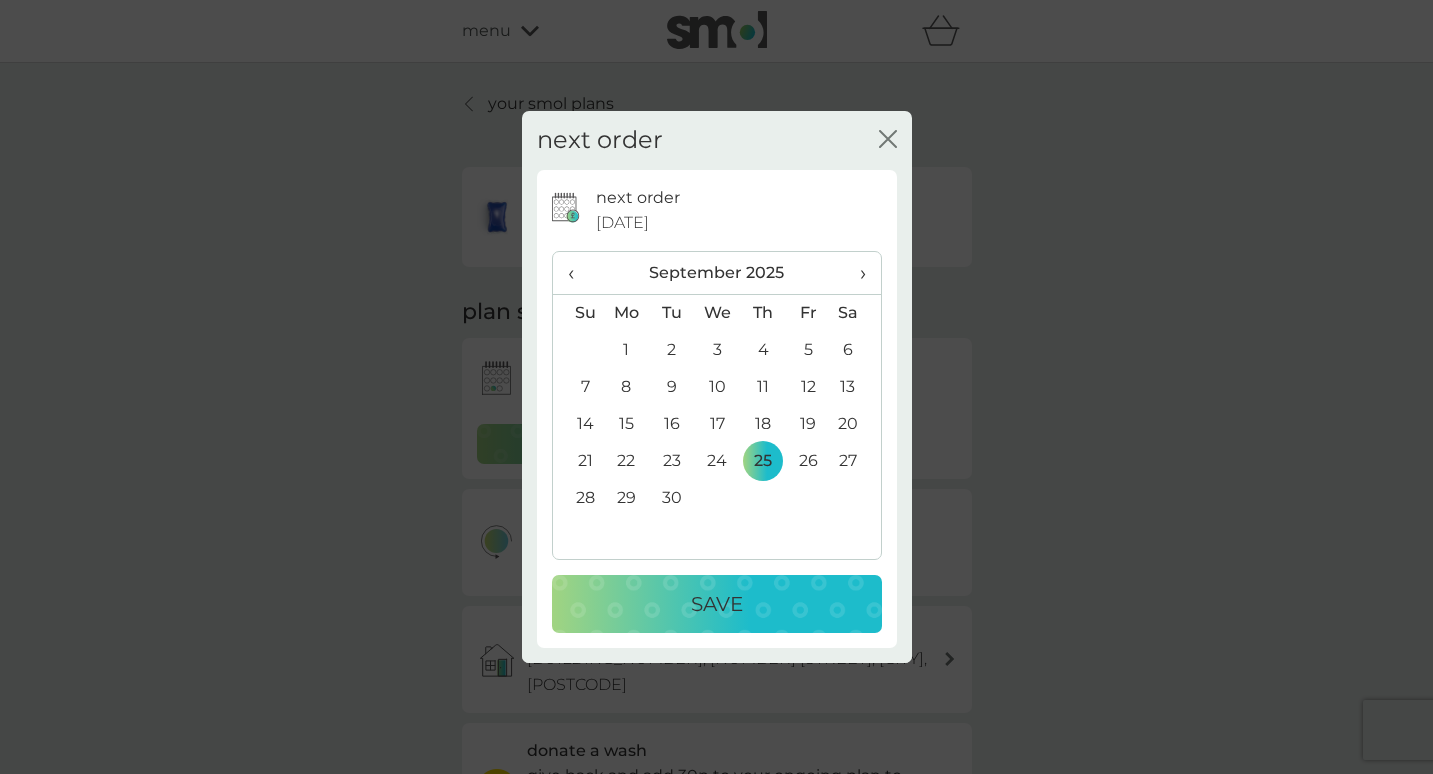 click on "Save" at bounding box center (717, 604) 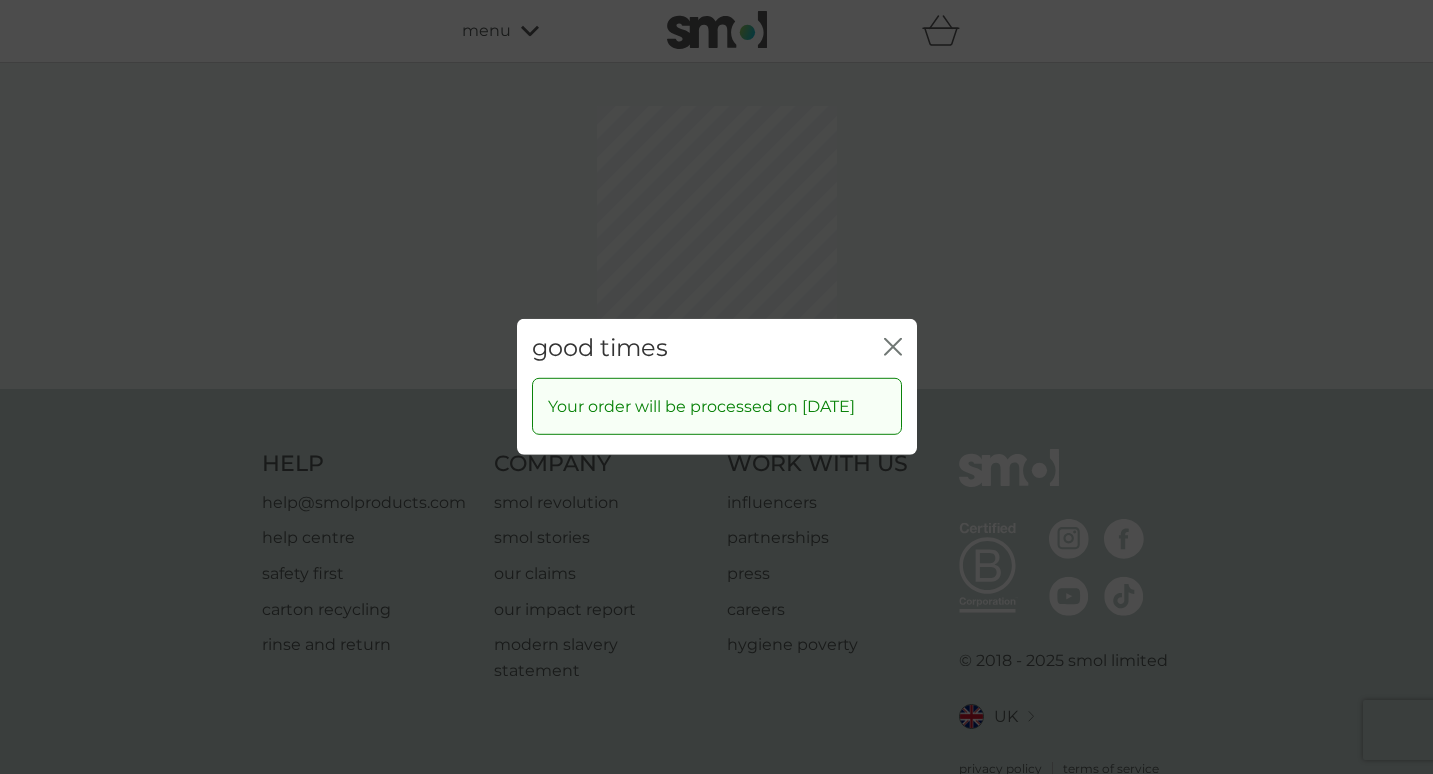click on "good times close Your order will be processed on 25 Sep 2025" at bounding box center [716, 387] 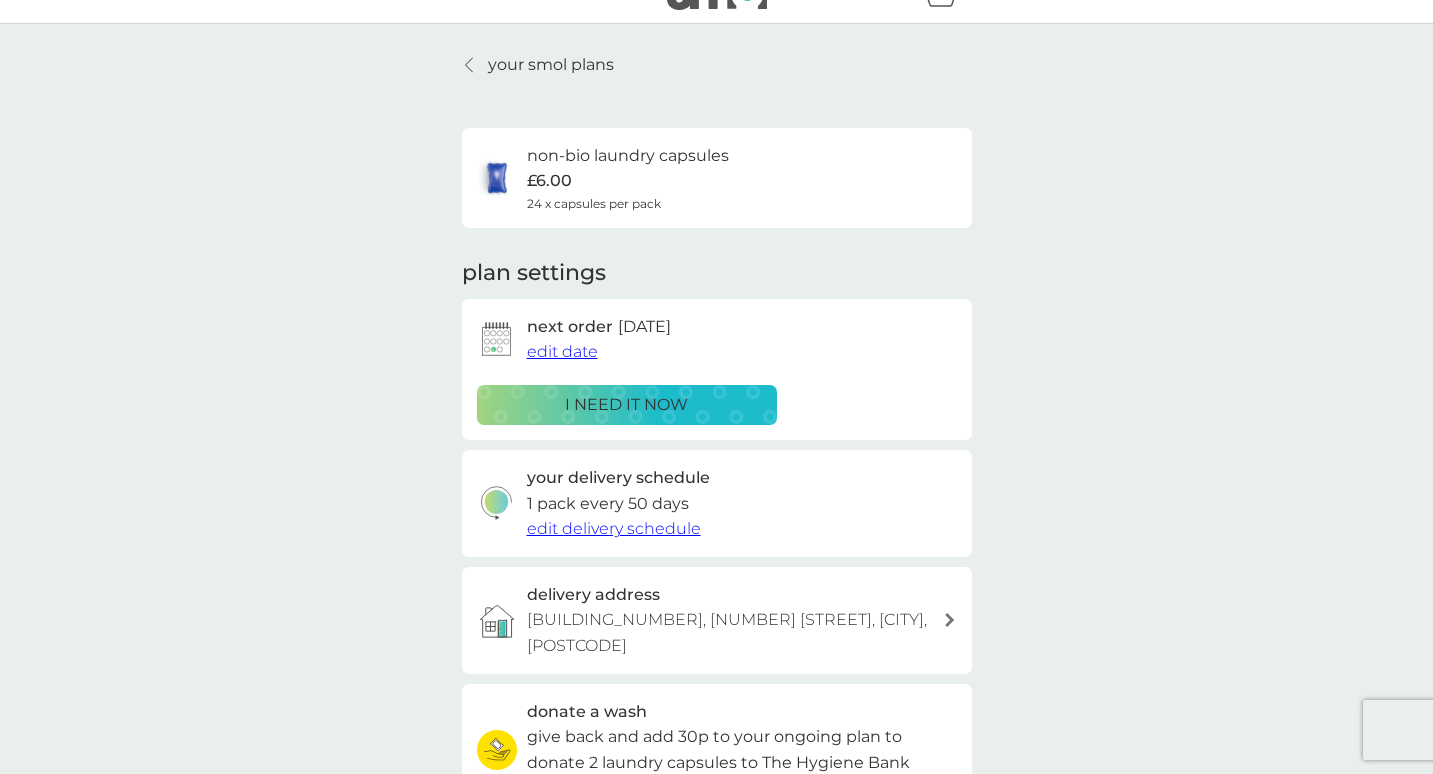 scroll, scrollTop: 57, scrollLeft: 0, axis: vertical 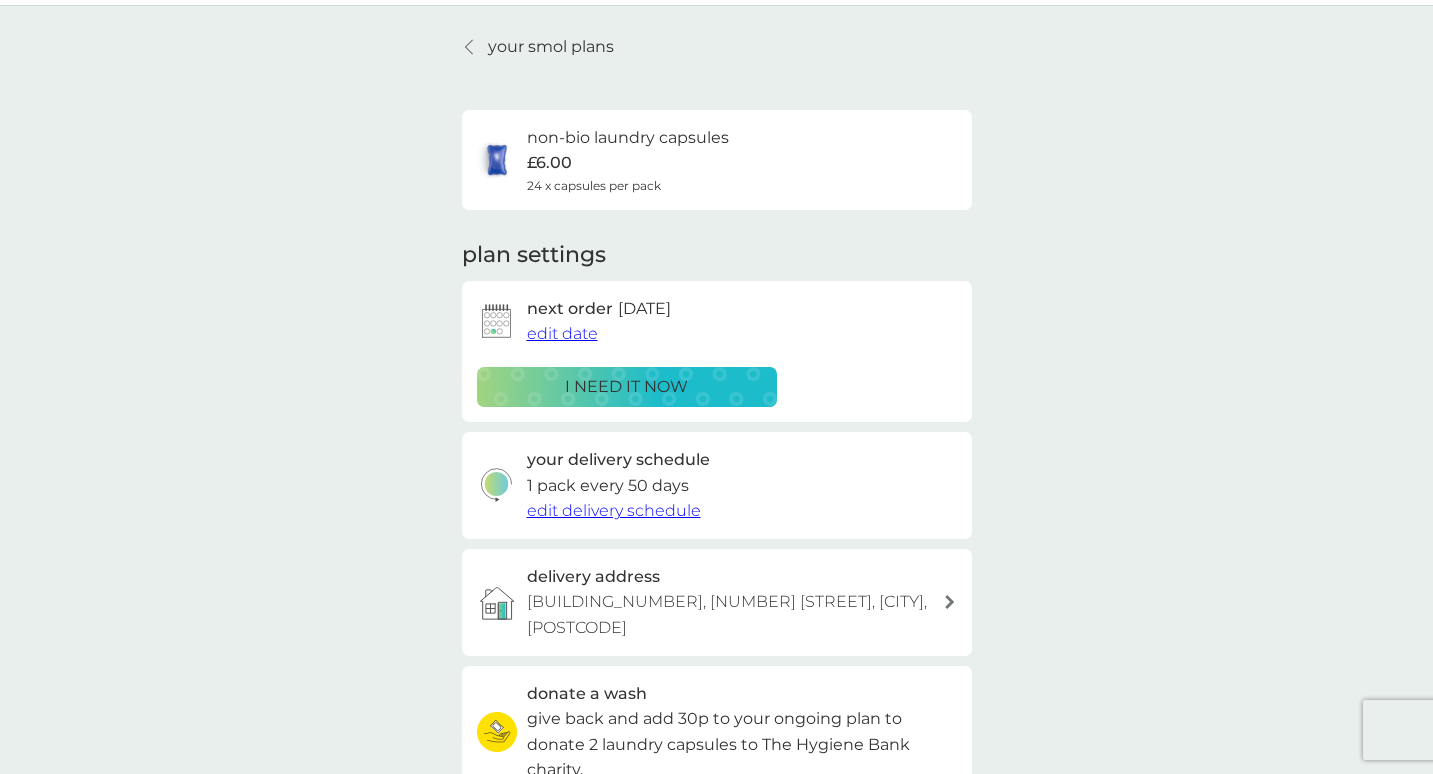 click 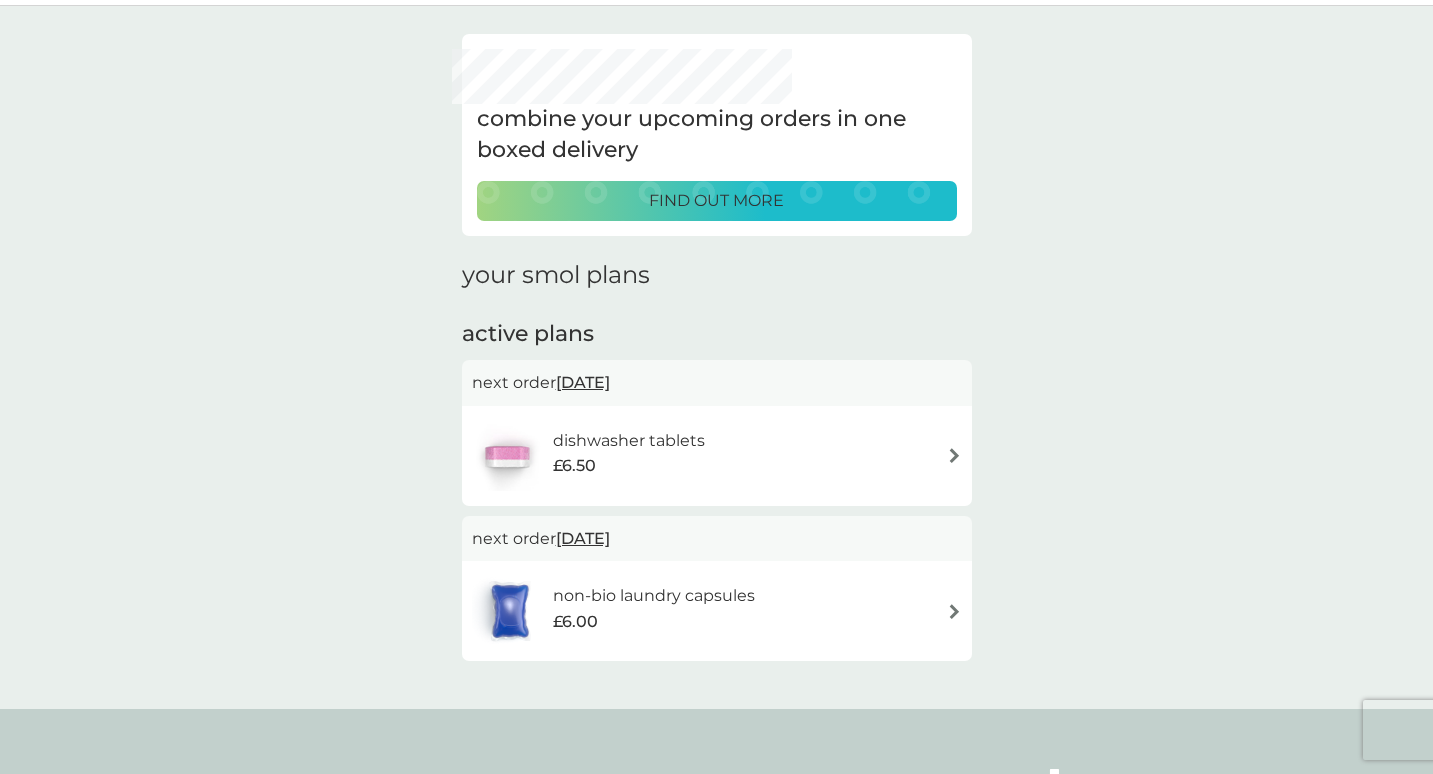 scroll, scrollTop: 0, scrollLeft: 0, axis: both 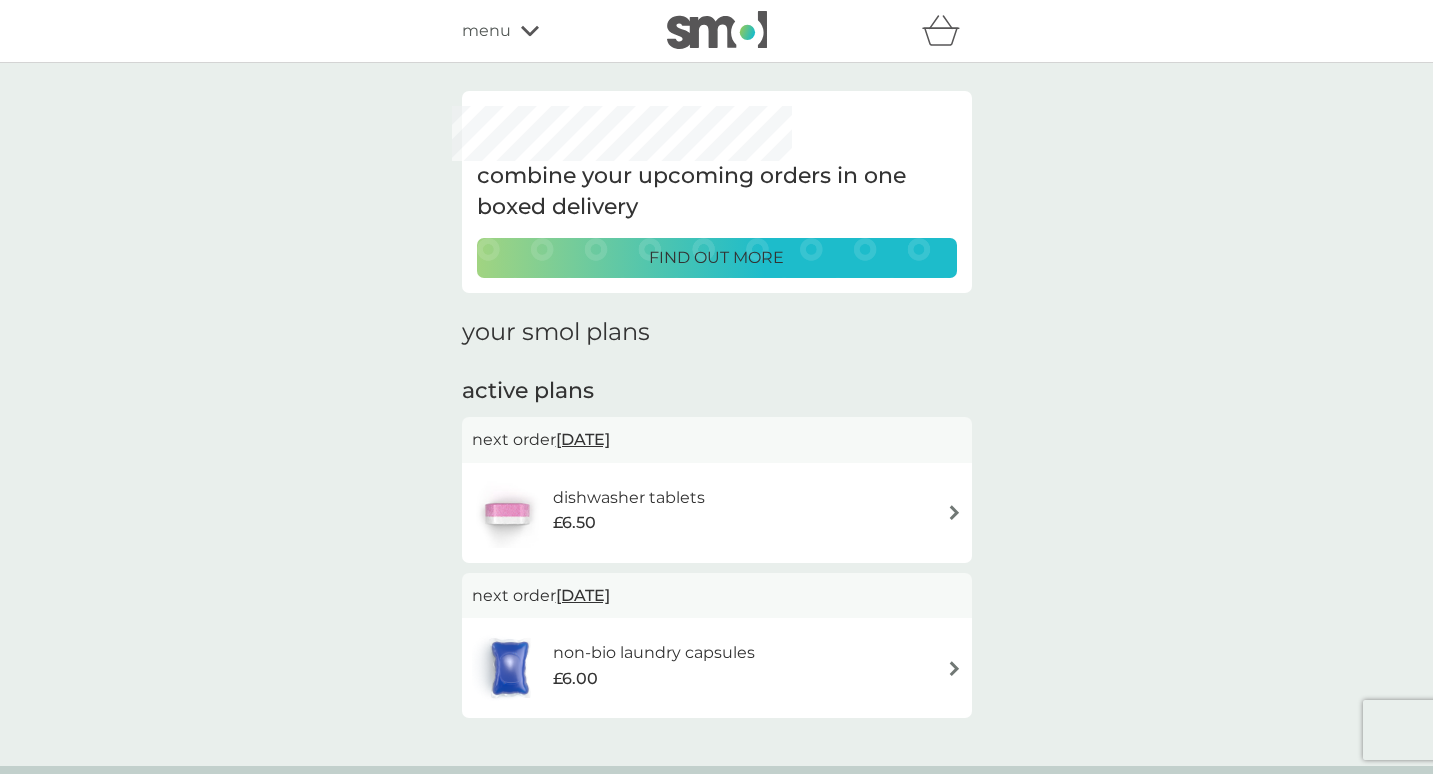 click on "dishwasher tablets" at bounding box center [629, 498] 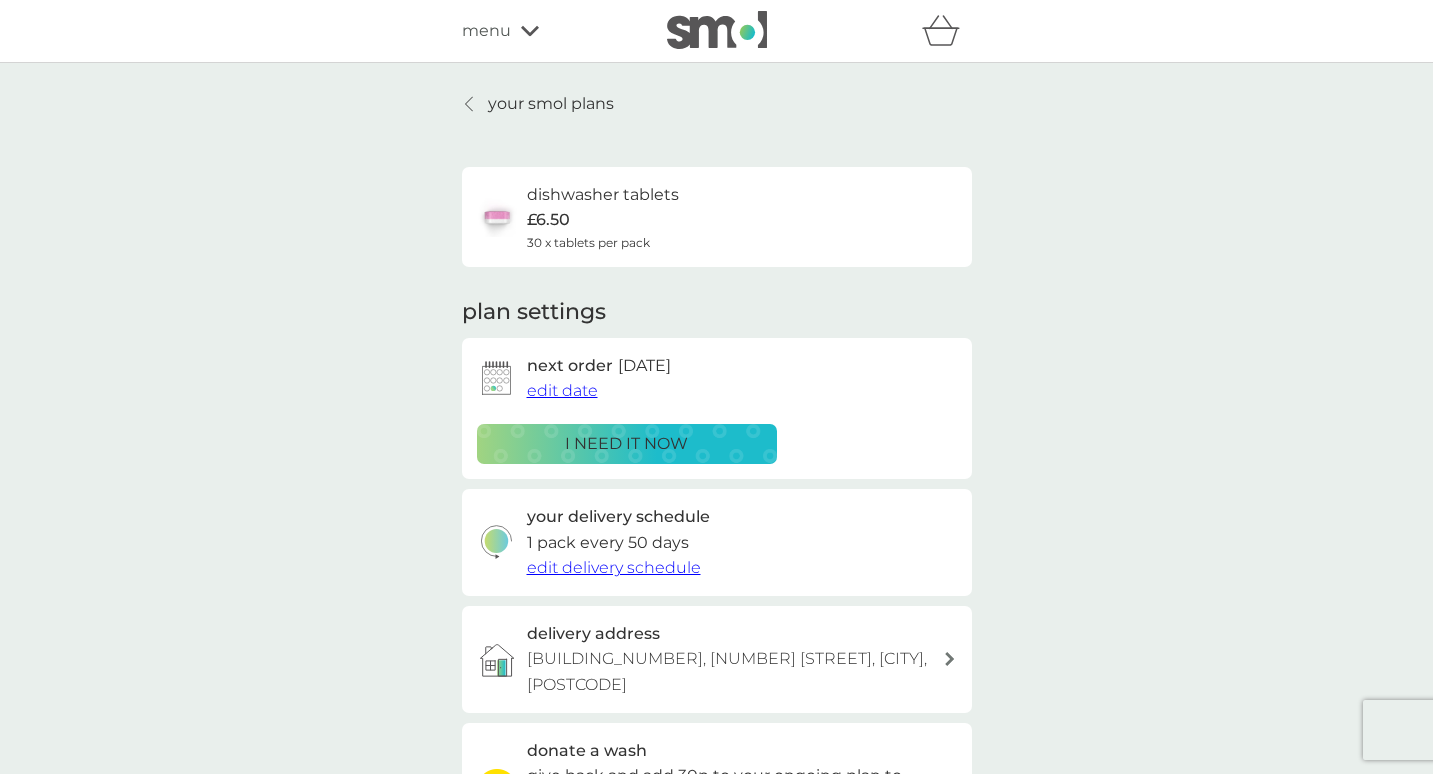 click on "edit delivery schedule" at bounding box center (614, 567) 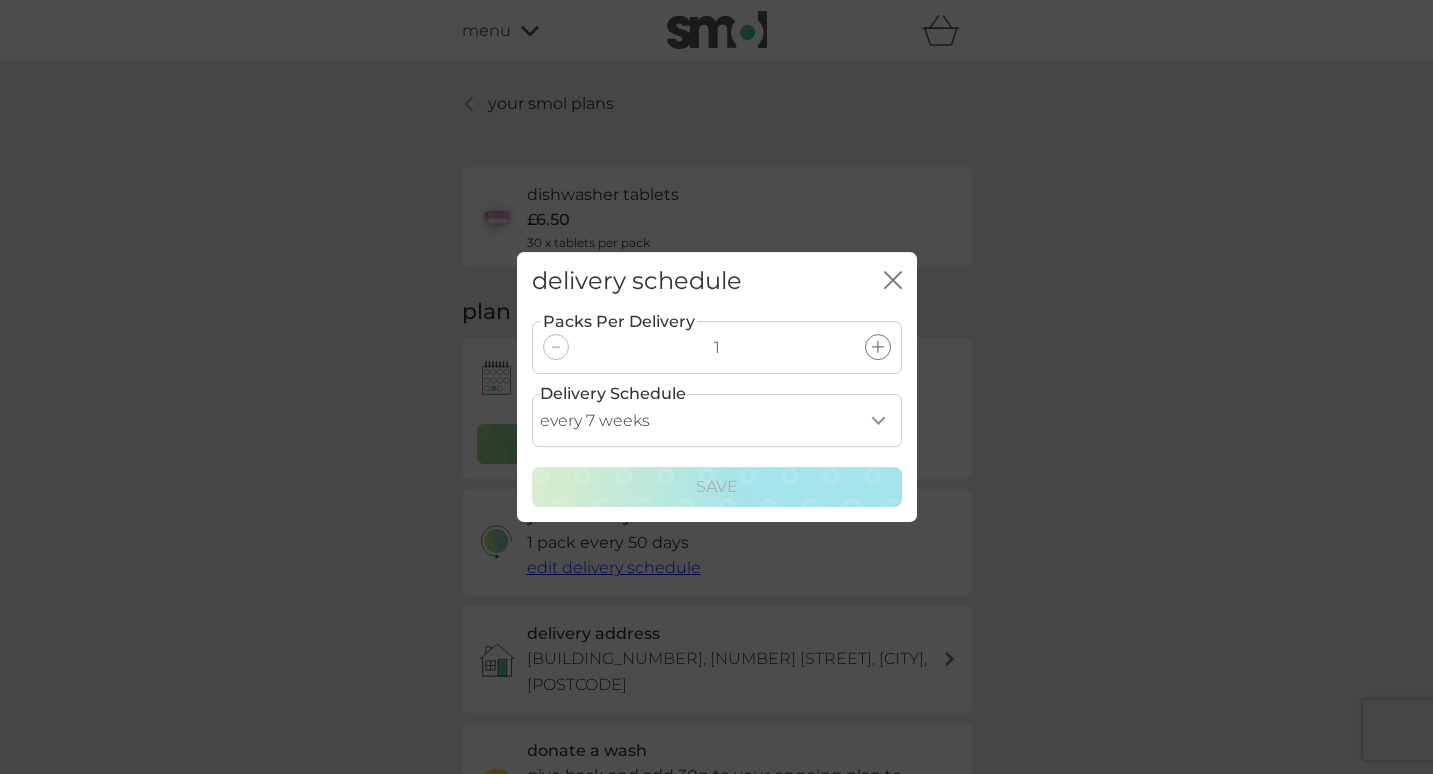 click on "close" at bounding box center [893, 281] 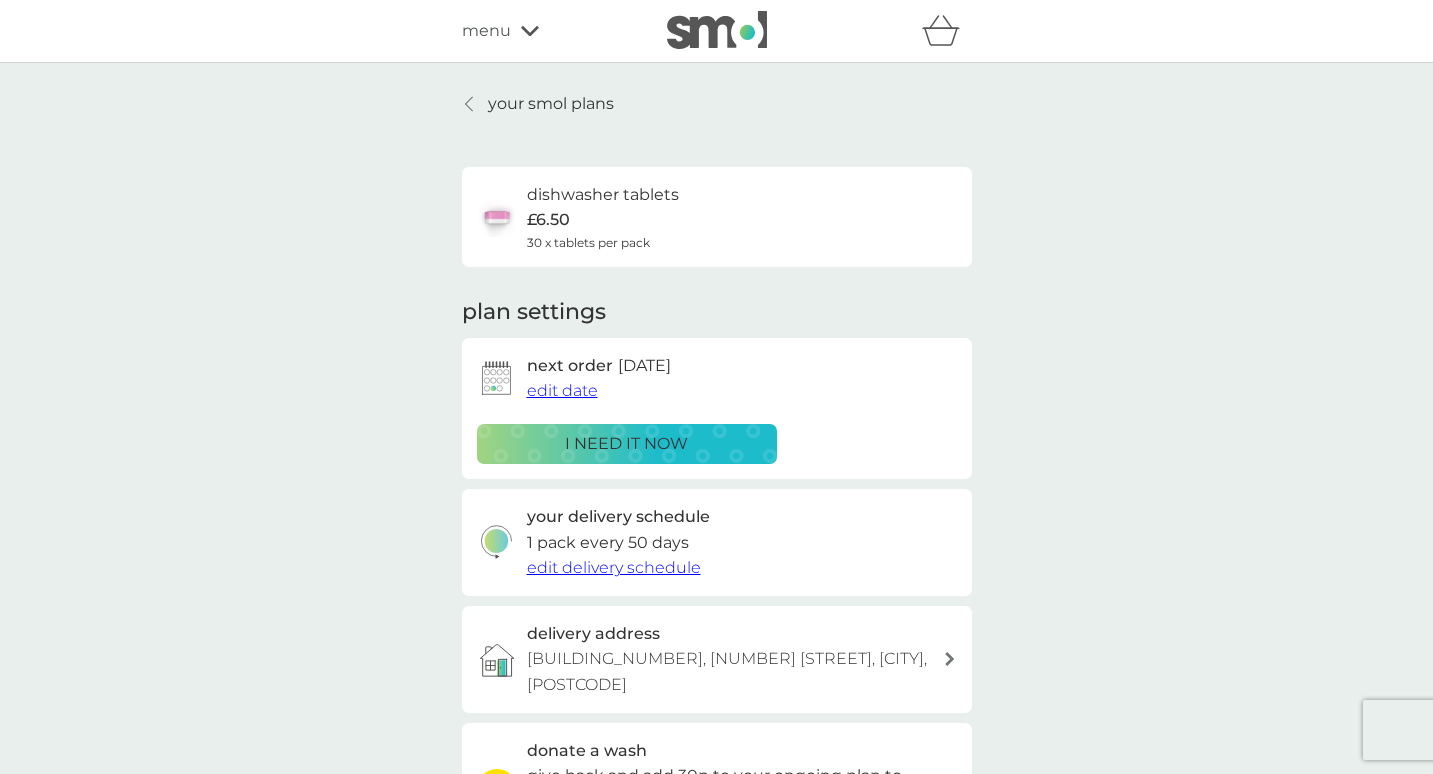 click on "edit date" at bounding box center (562, 390) 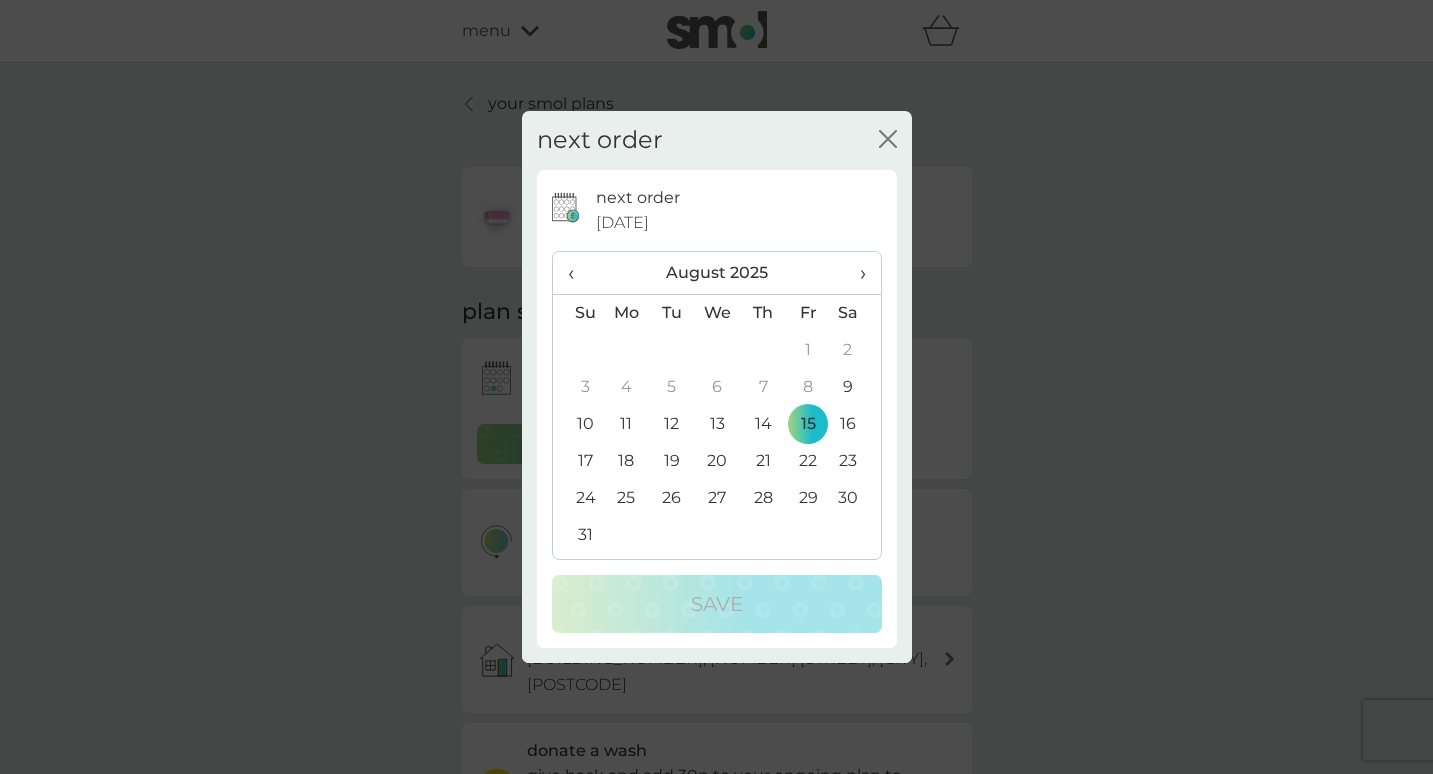 click on "›" at bounding box center (855, 273) 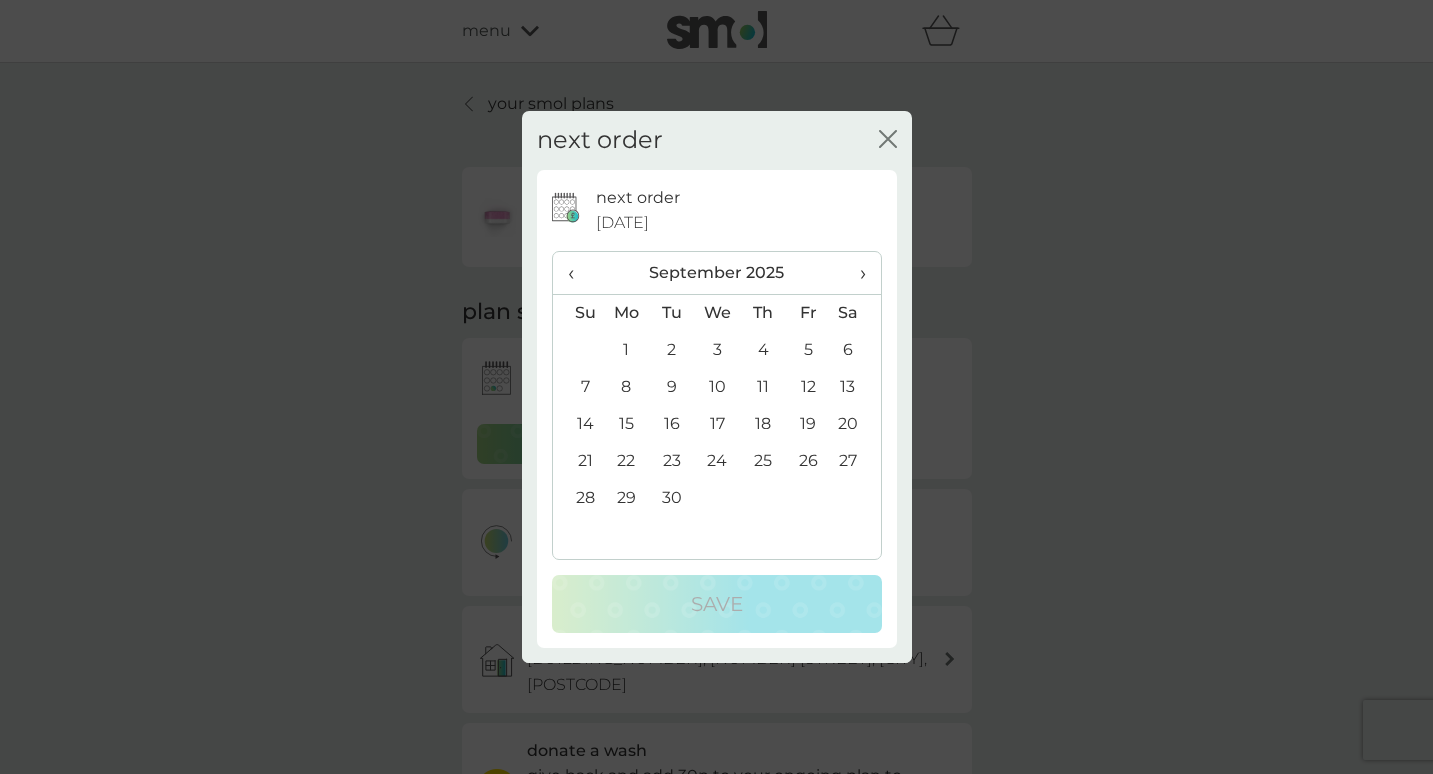 click on "›" at bounding box center (855, 273) 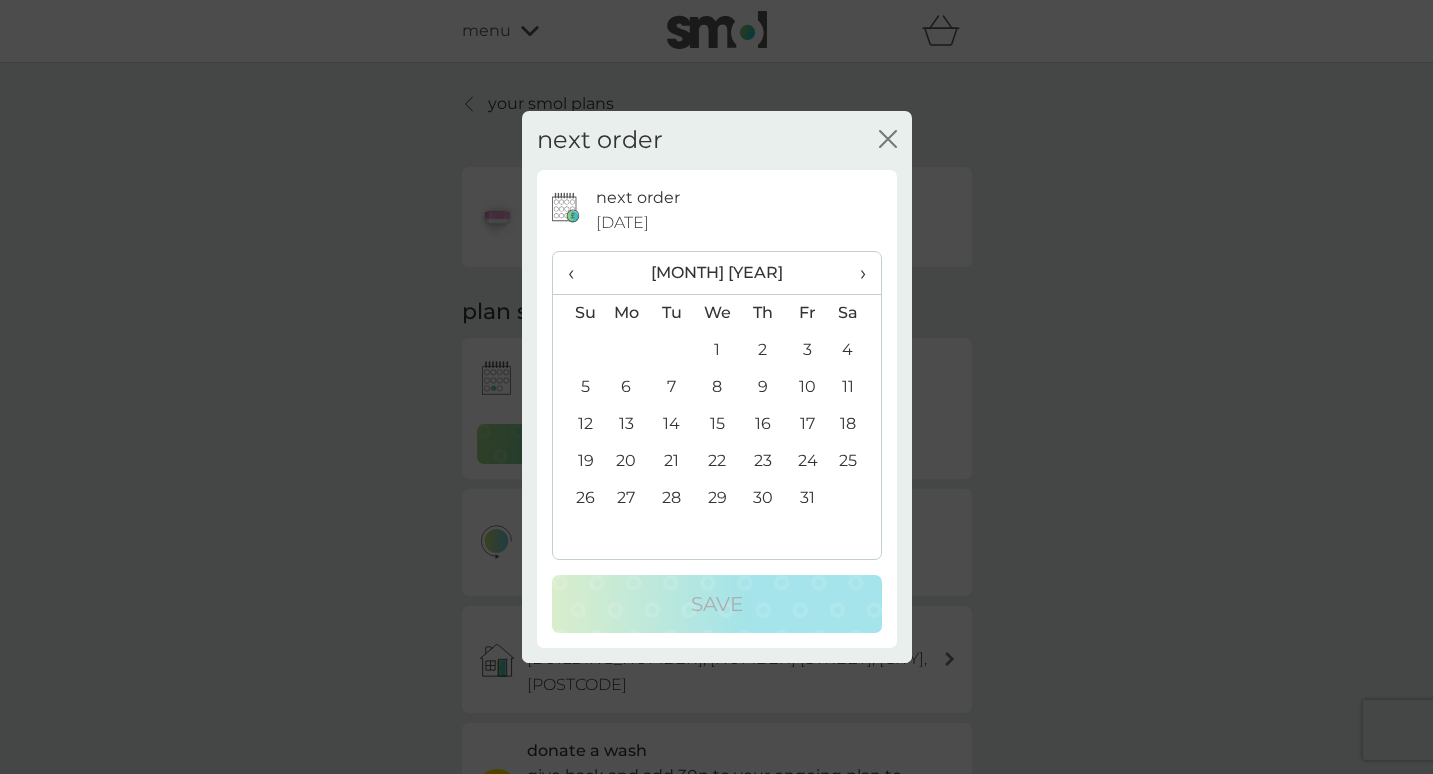click on "1" at bounding box center (717, 350) 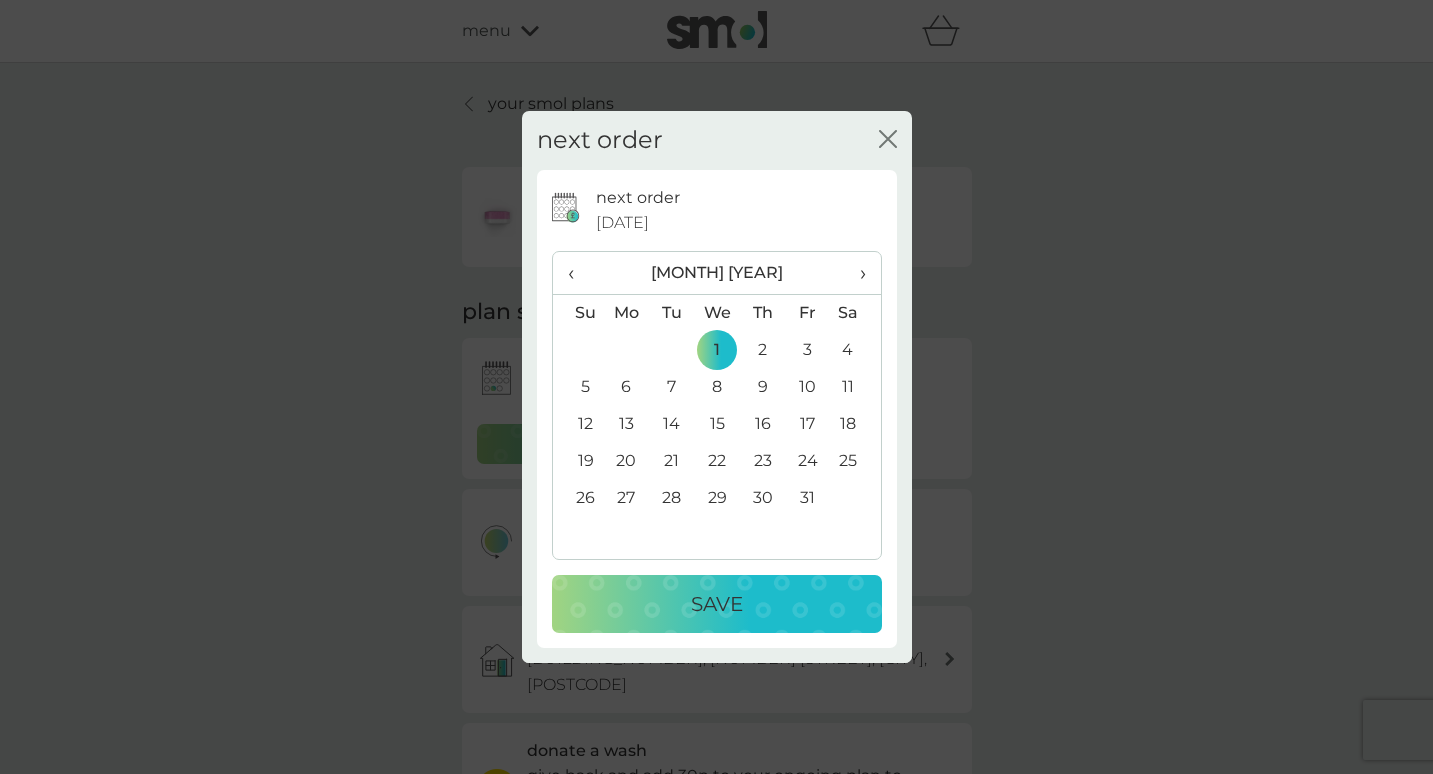 click on "Save" at bounding box center (717, 604) 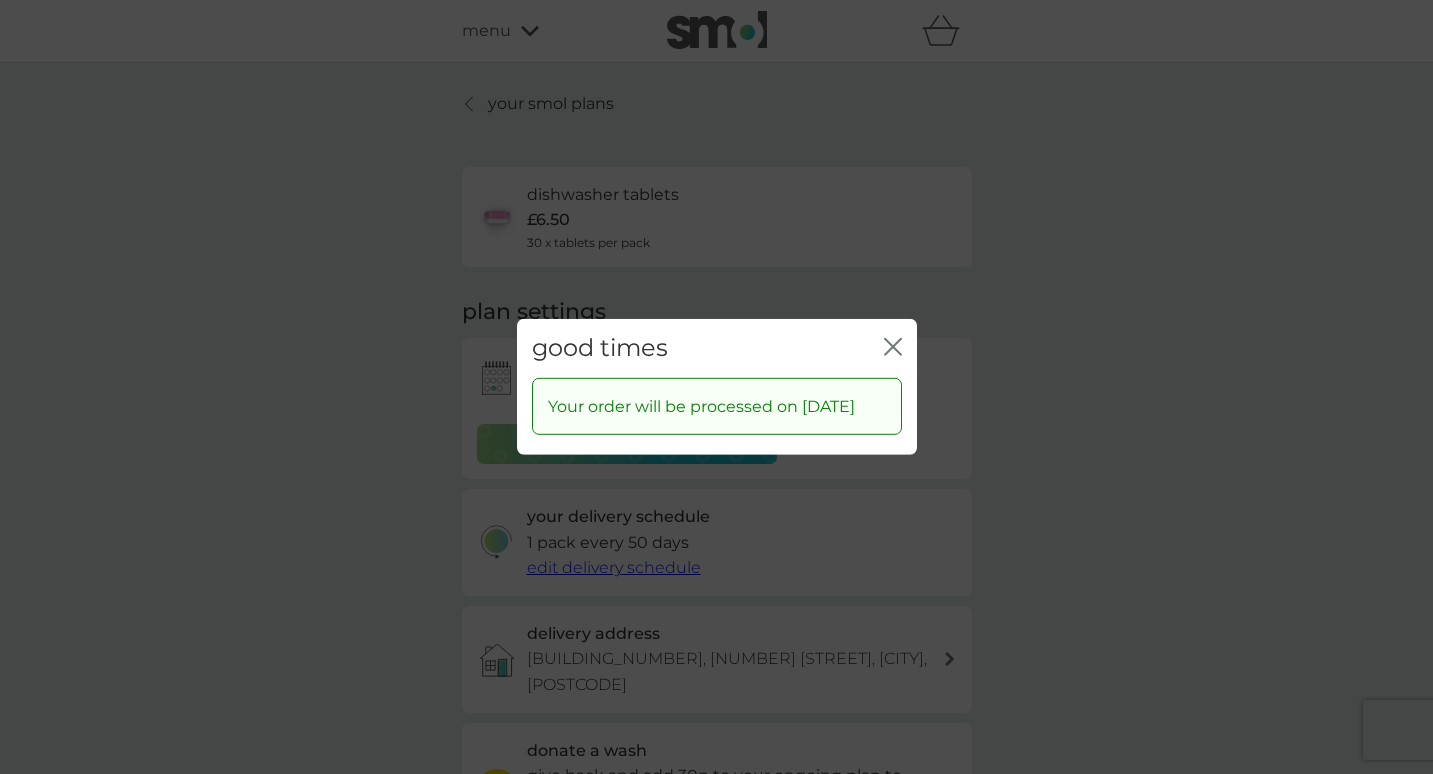 click on "good times close" at bounding box center [717, 348] 